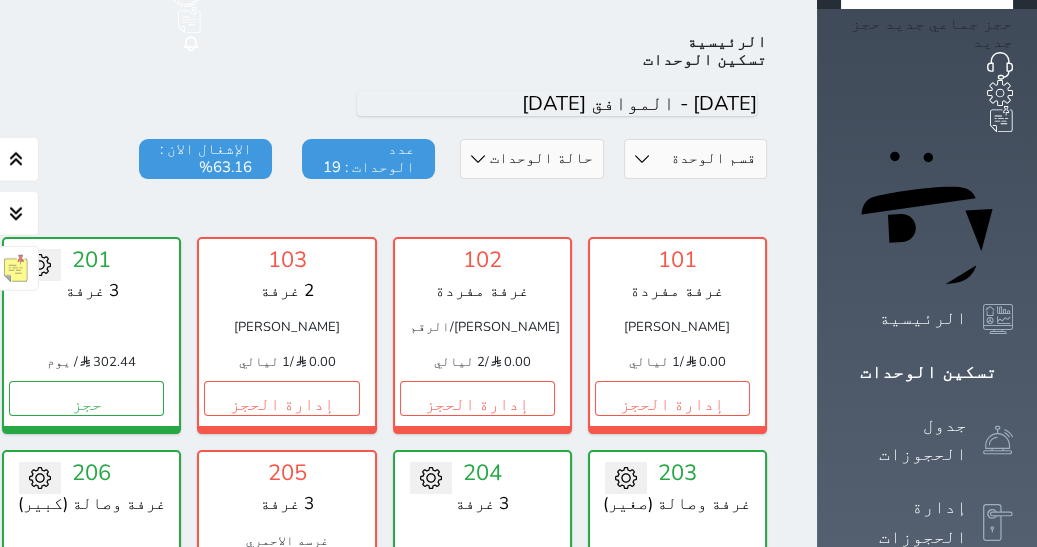 scroll, scrollTop: 78, scrollLeft: 0, axis: vertical 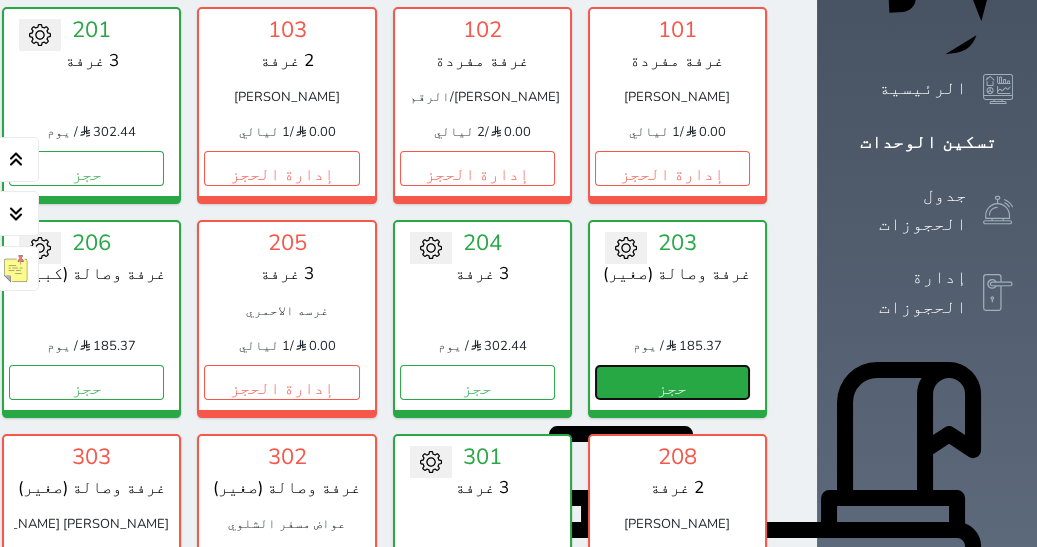 click on "حجز" at bounding box center (672, 382) 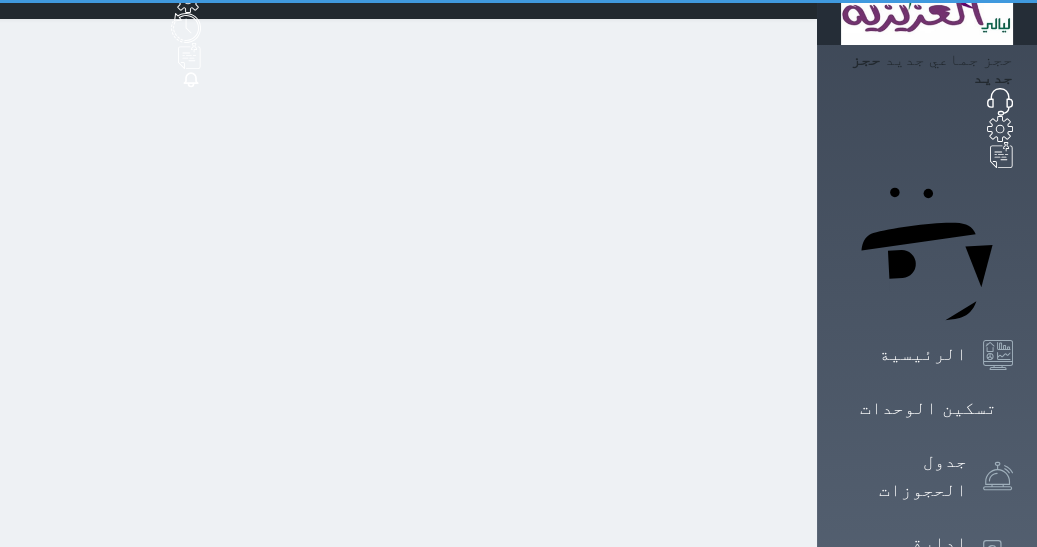 scroll, scrollTop: 0, scrollLeft: 0, axis: both 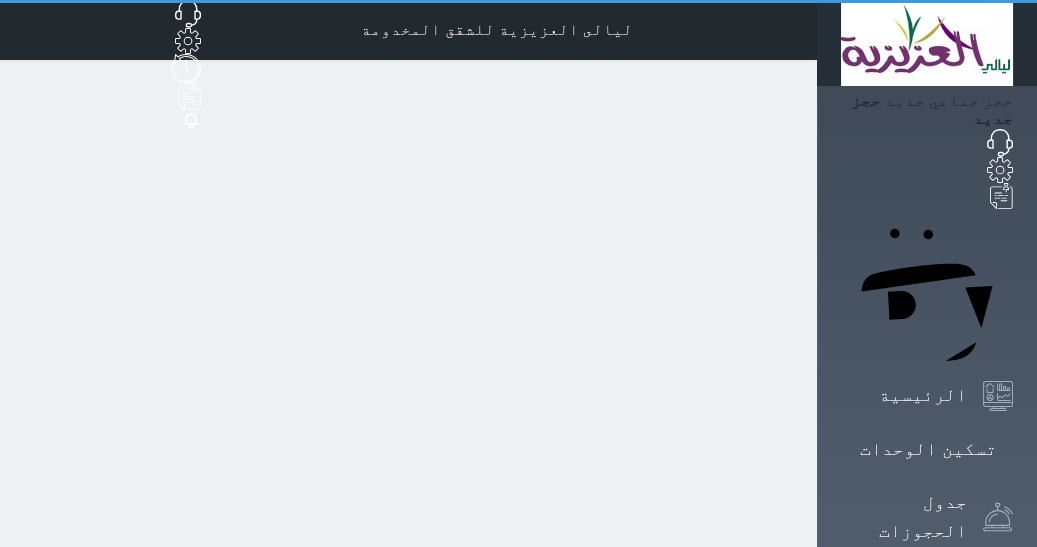 select on "1" 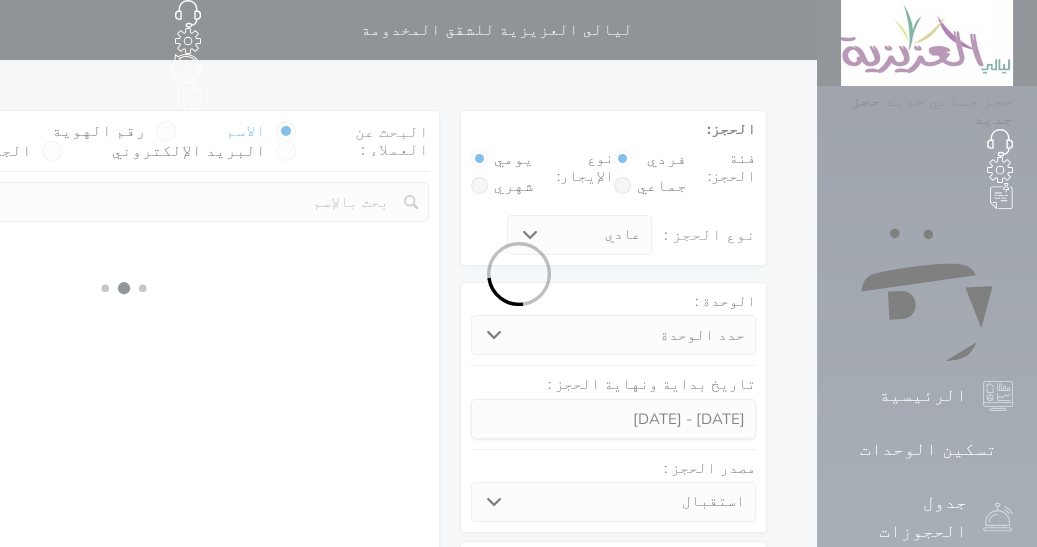 select 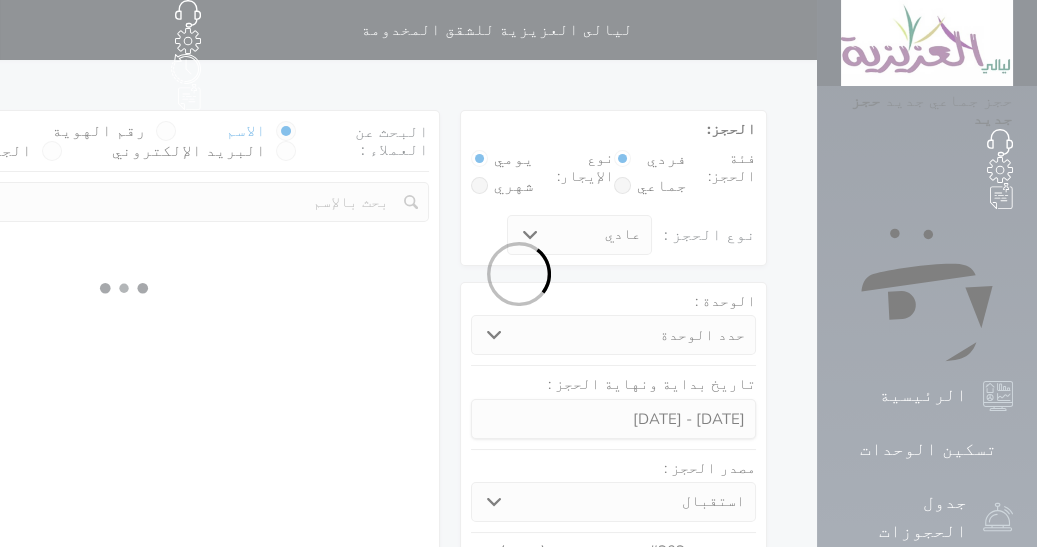 select on "1" 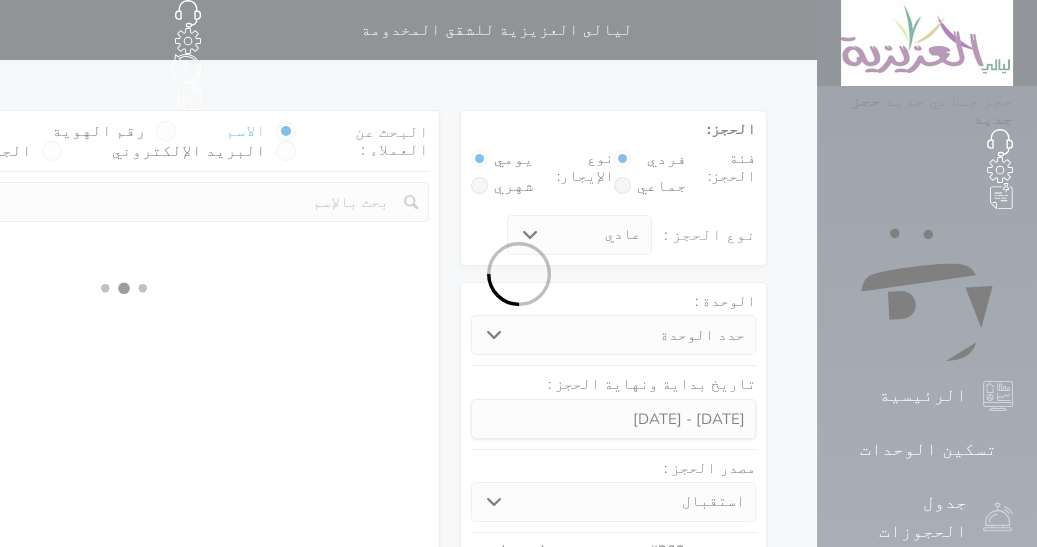 select on "113" 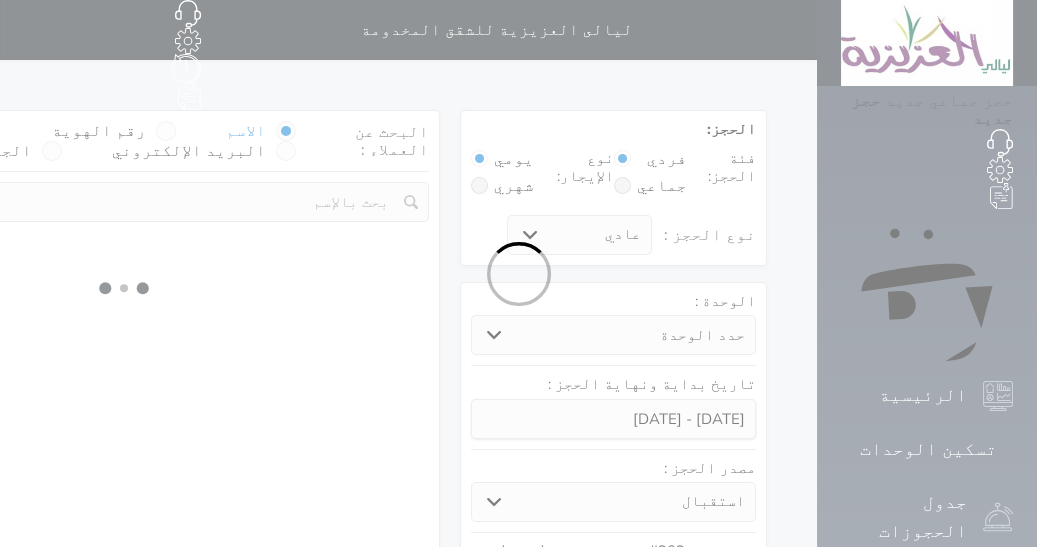 select on "1" 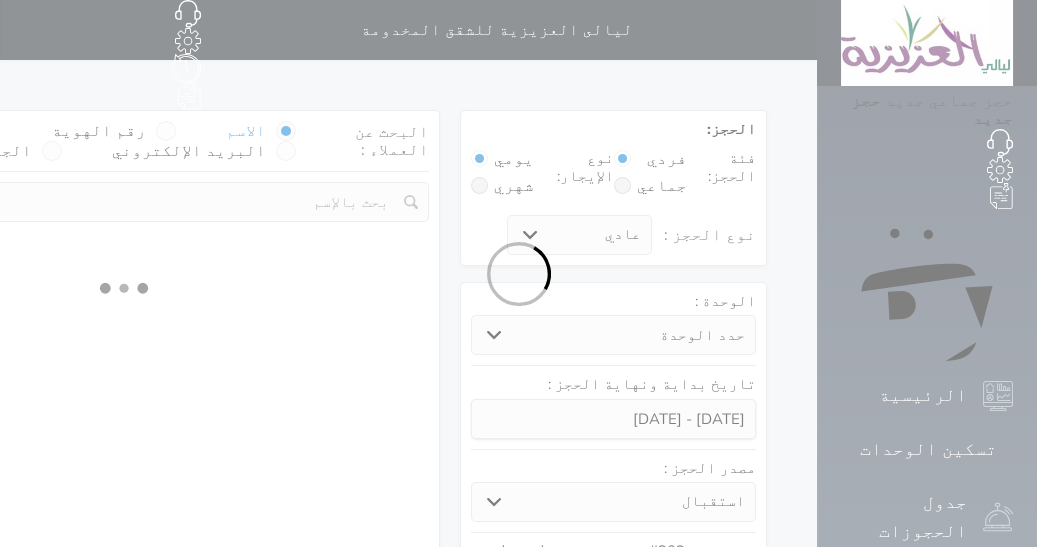 select 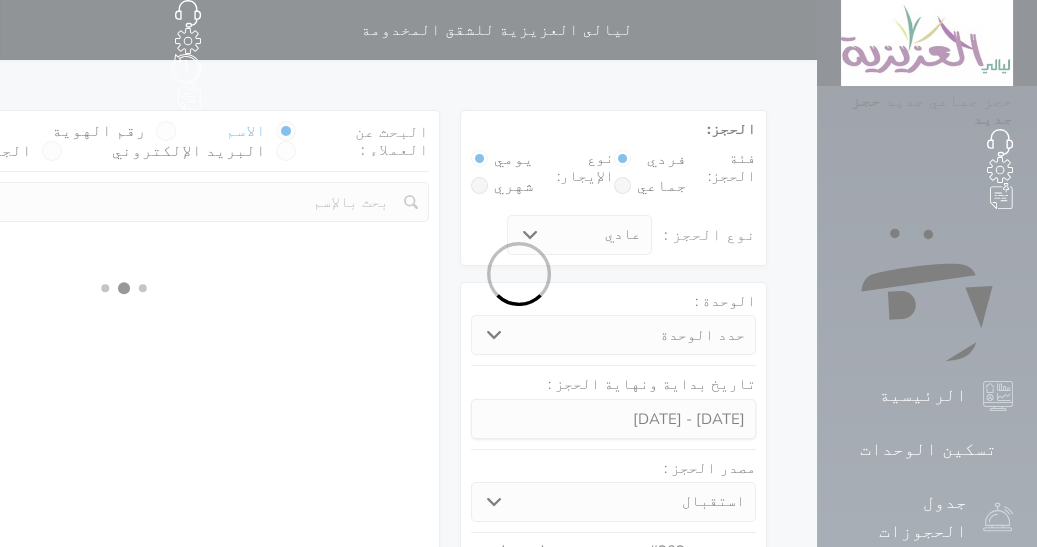 select on "7" 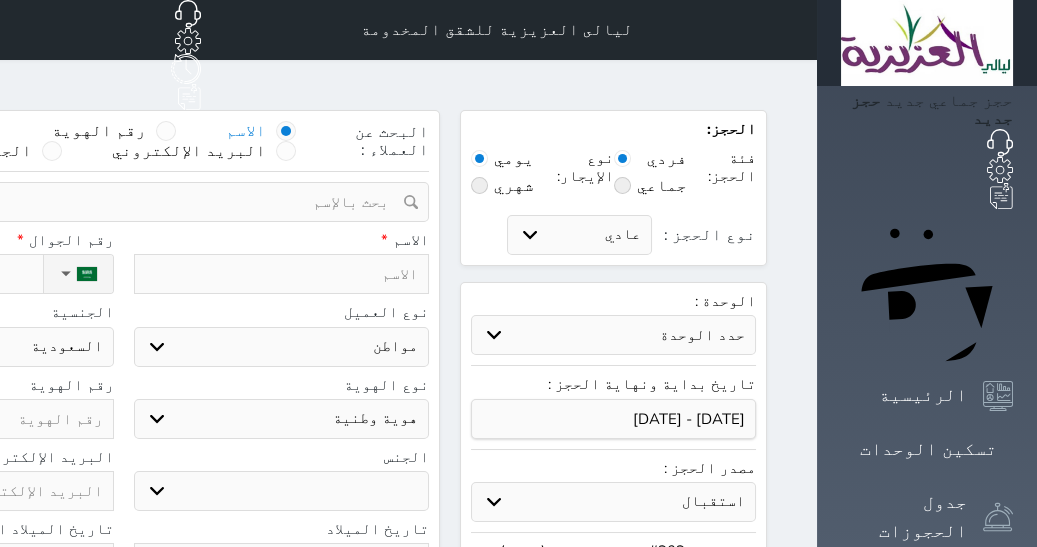 select 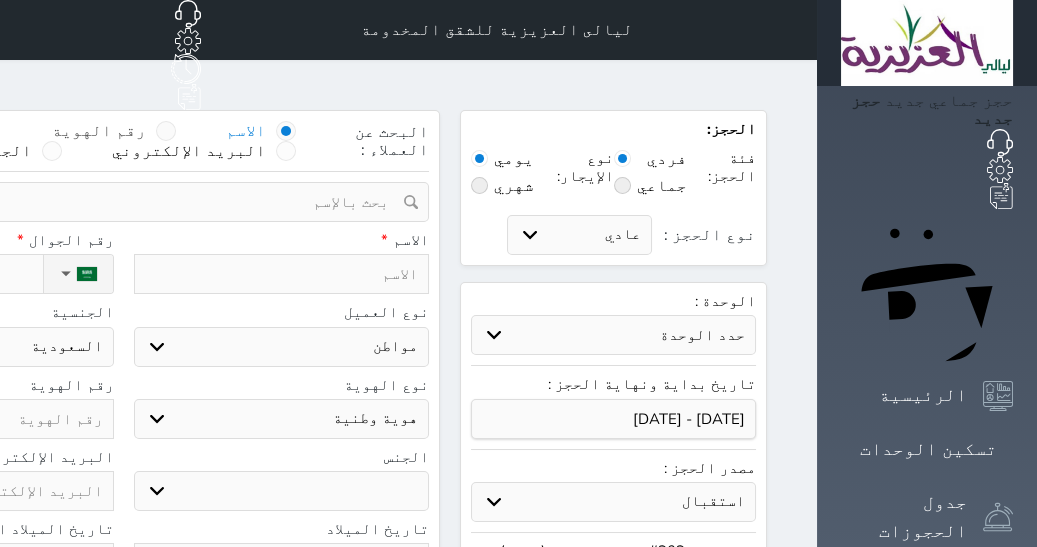 click at bounding box center (166, 131) 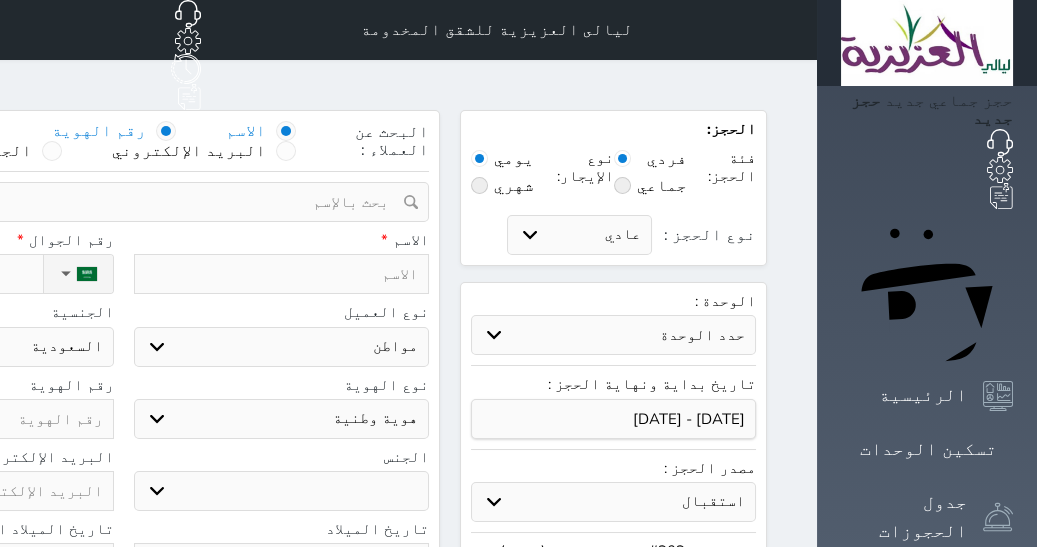 radio on "false" 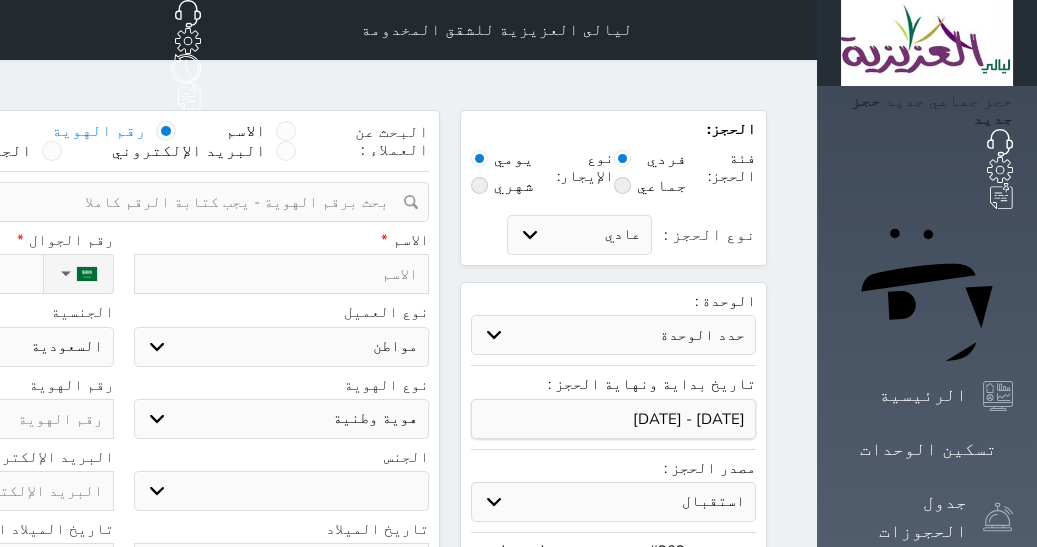 click at bounding box center (116, 202) 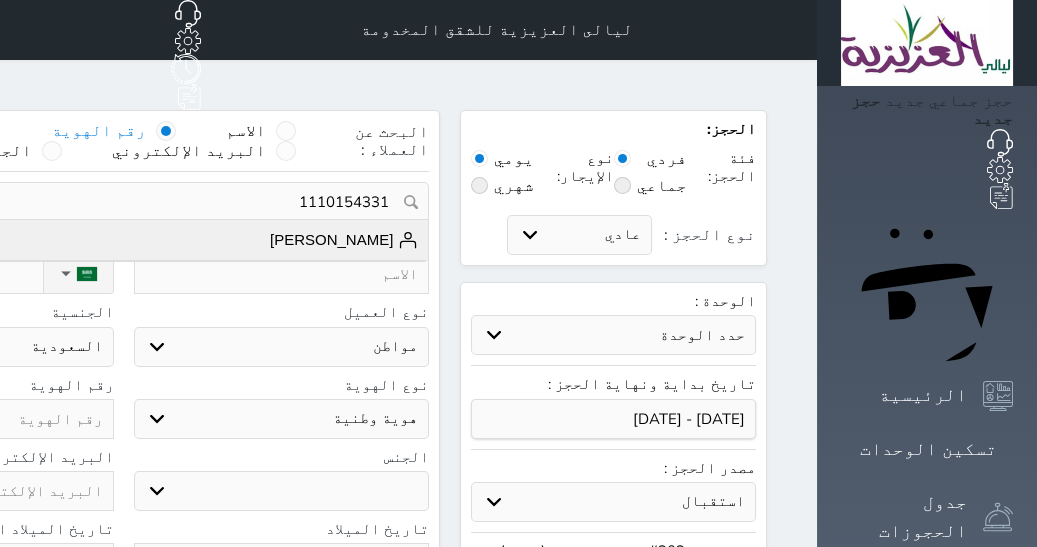 click on "[PERSON_NAME]" at bounding box center [344, 240] 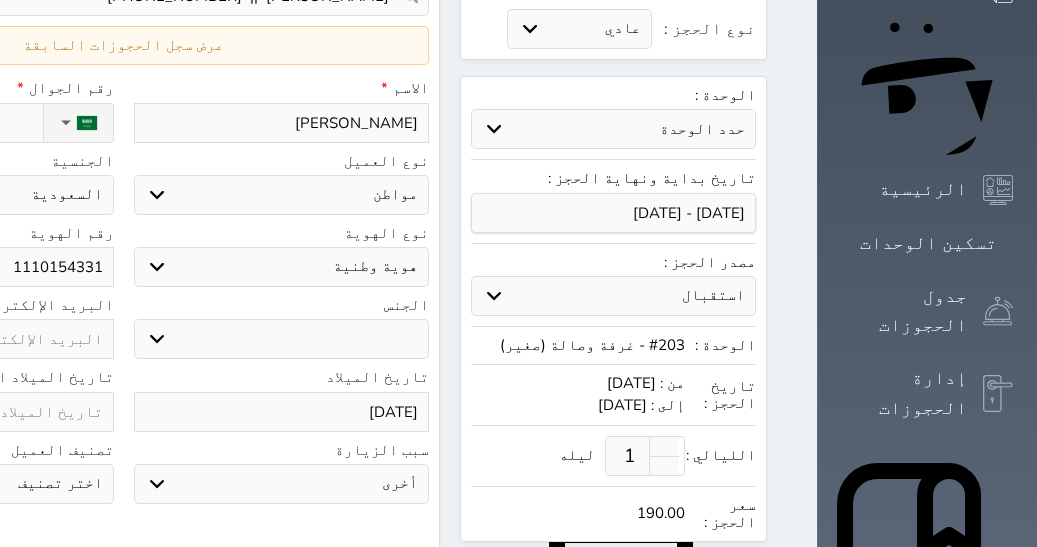 scroll, scrollTop: 210, scrollLeft: 0, axis: vertical 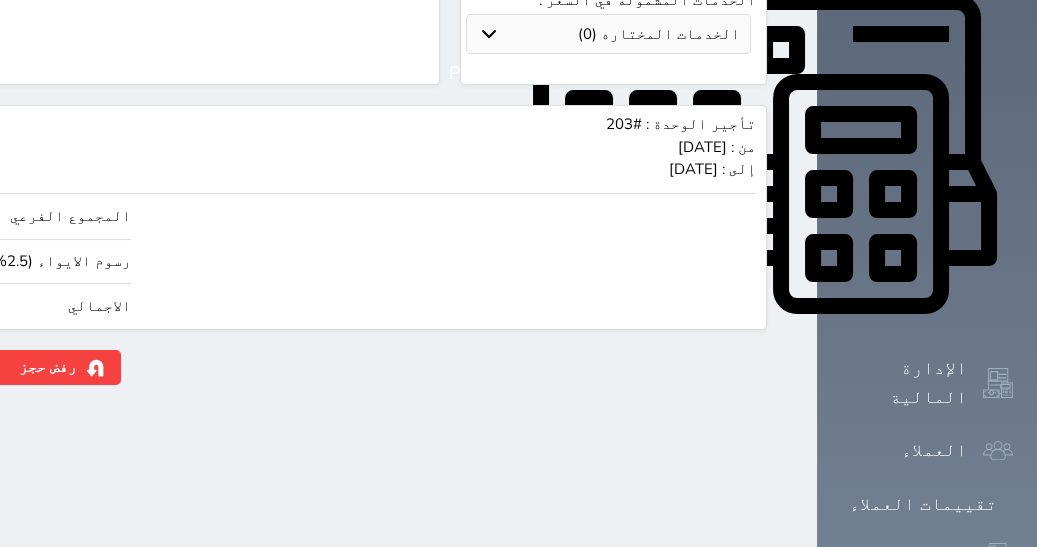 click on "190.00" at bounding box center [-117, 306] 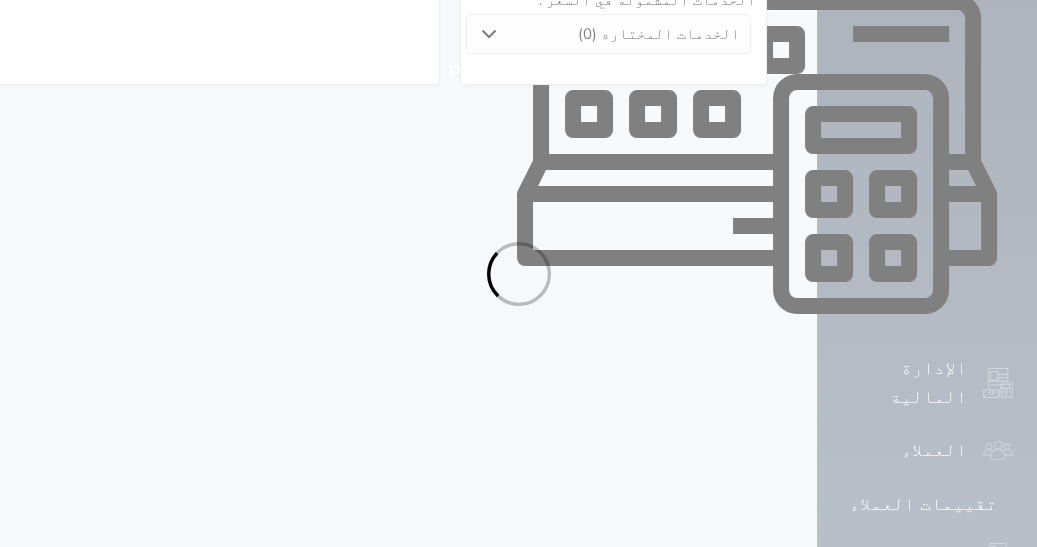 select on "1" 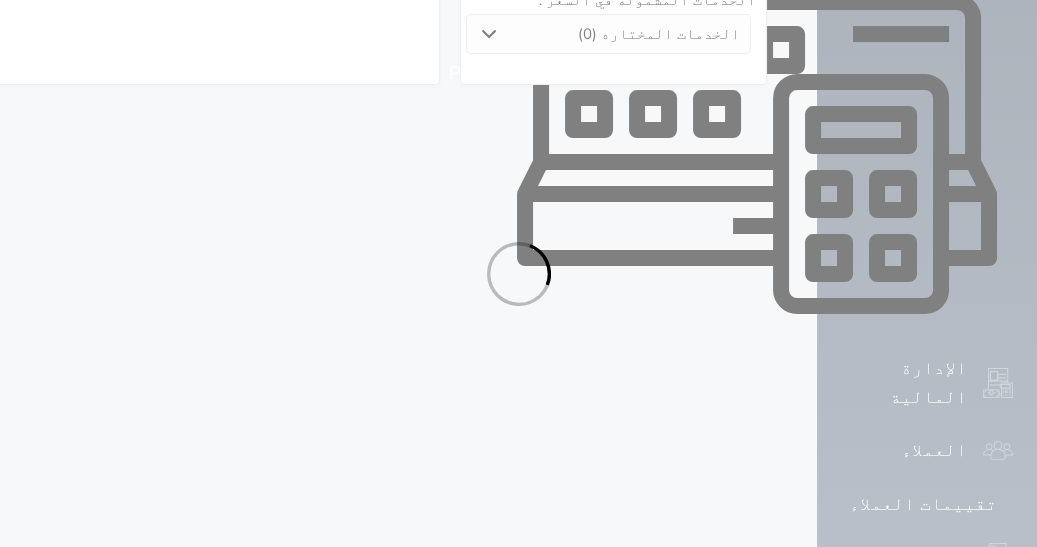select on "113" 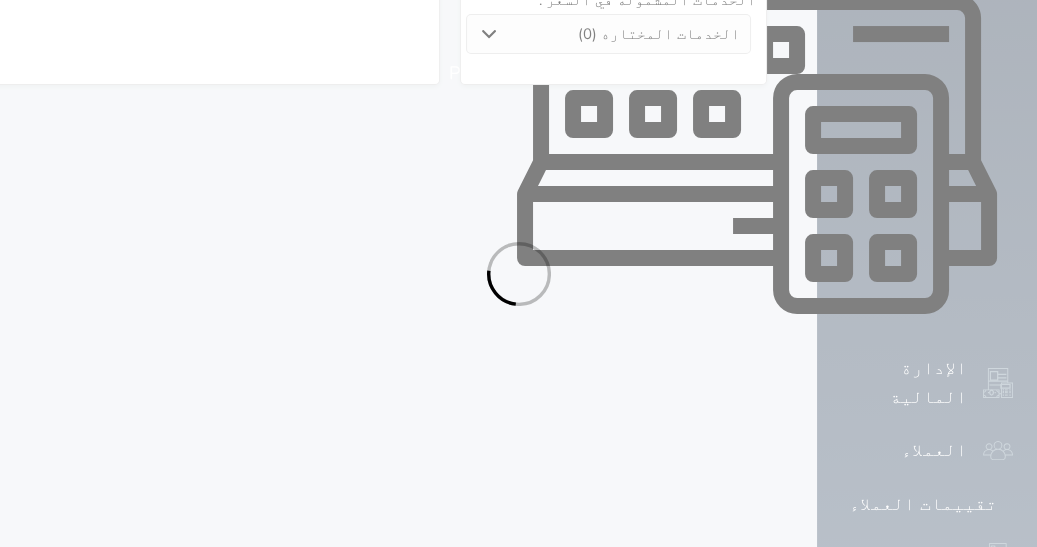 select on "1" 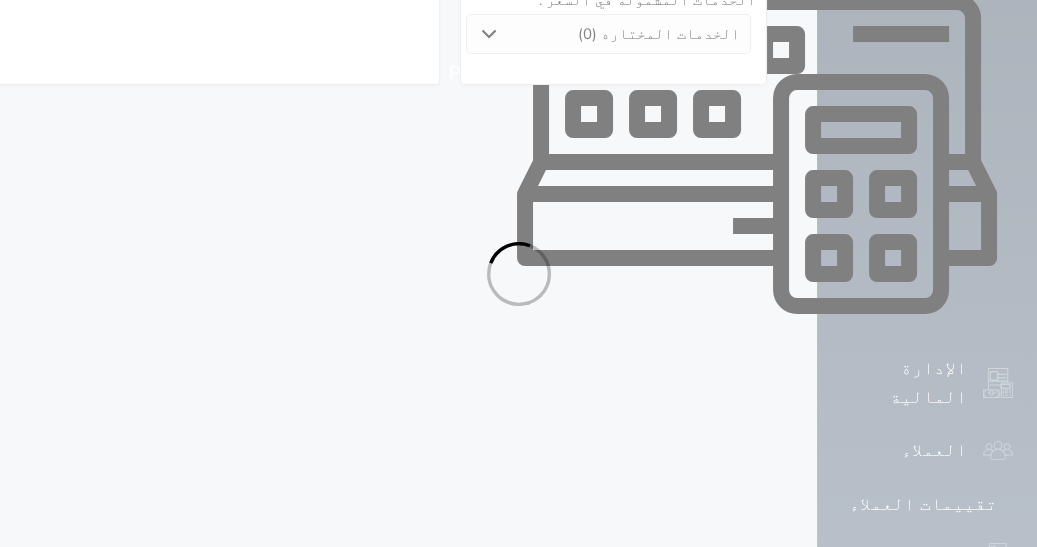 select on "7" 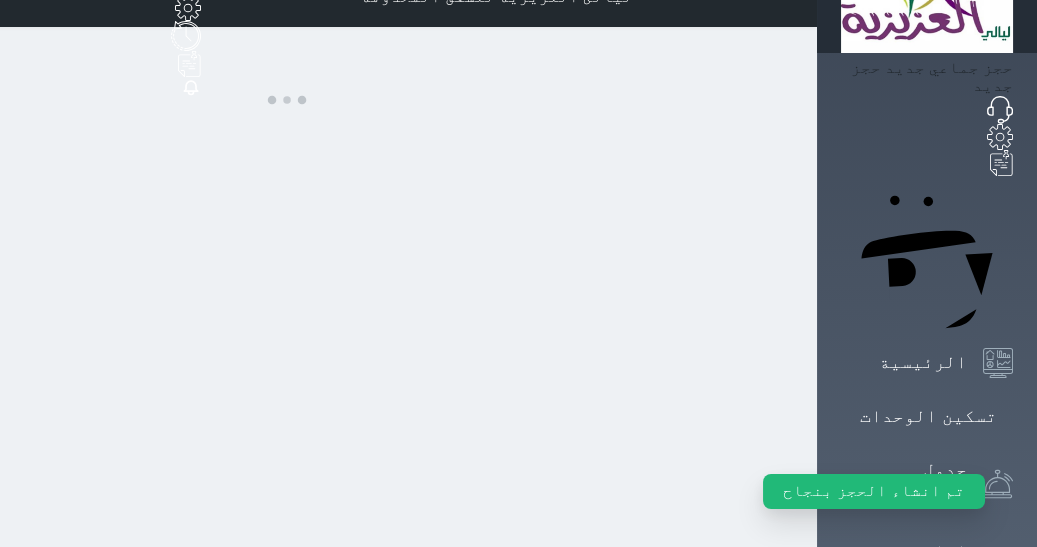 scroll, scrollTop: 0, scrollLeft: 0, axis: both 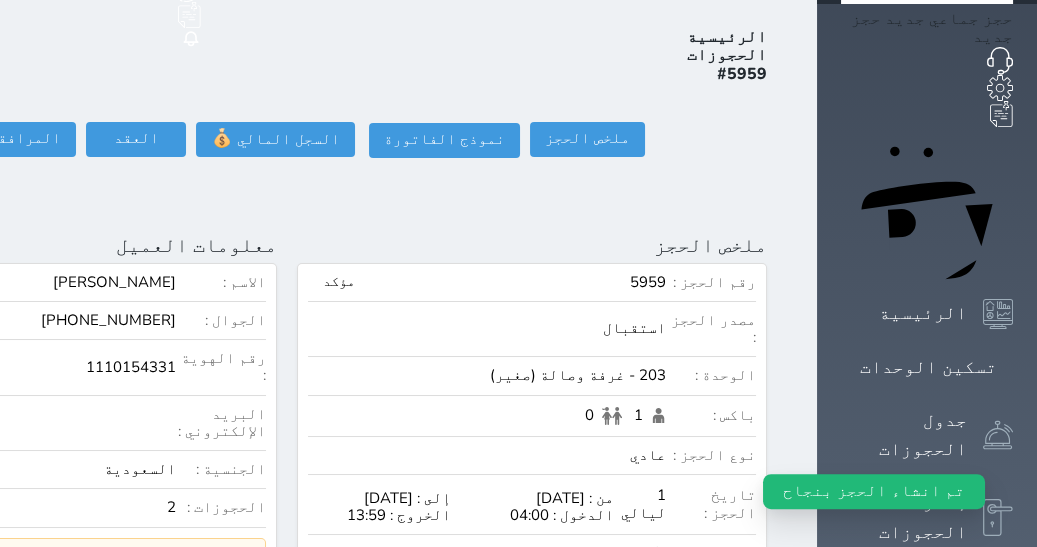 click on "تسجيل دخول" at bounding box center [-126, 139] 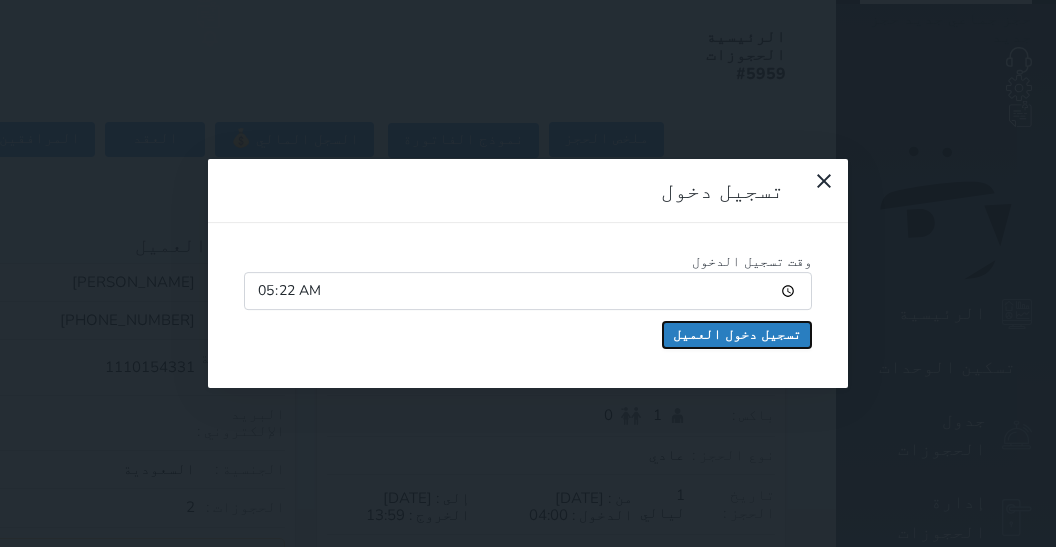 click on "تسجيل دخول العميل" at bounding box center (737, 335) 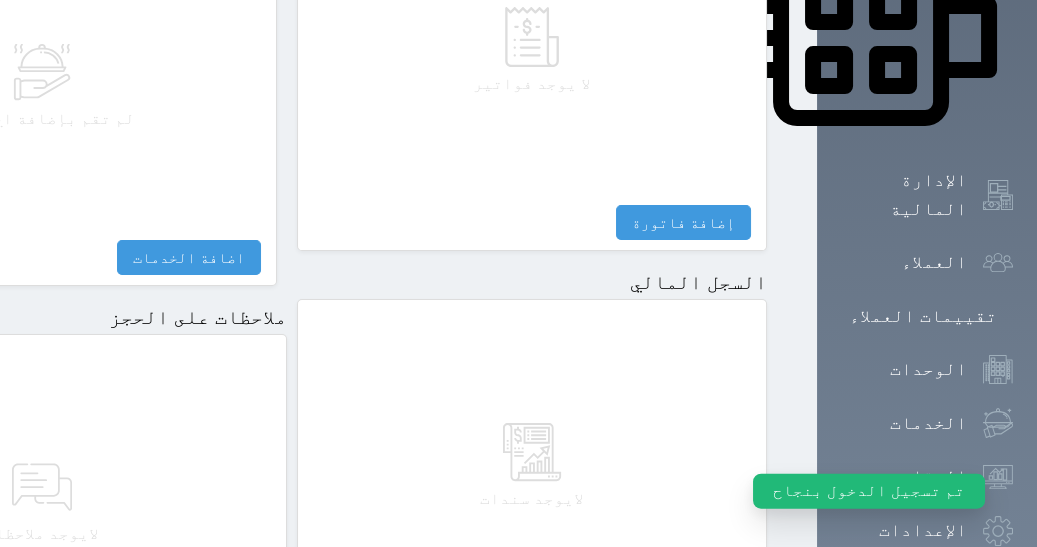 scroll, scrollTop: 1175, scrollLeft: 0, axis: vertical 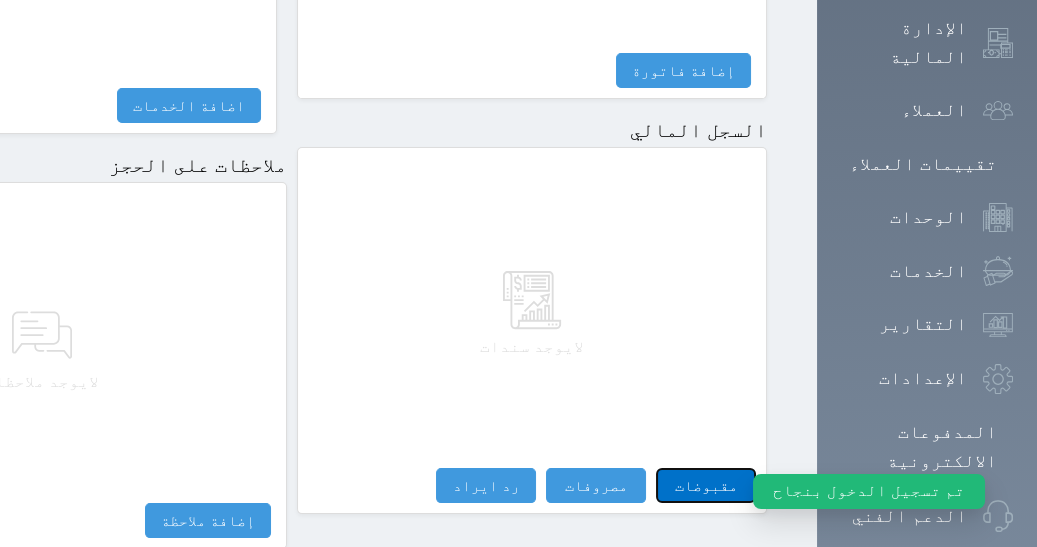 click on "مقبوضات" at bounding box center (706, 485) 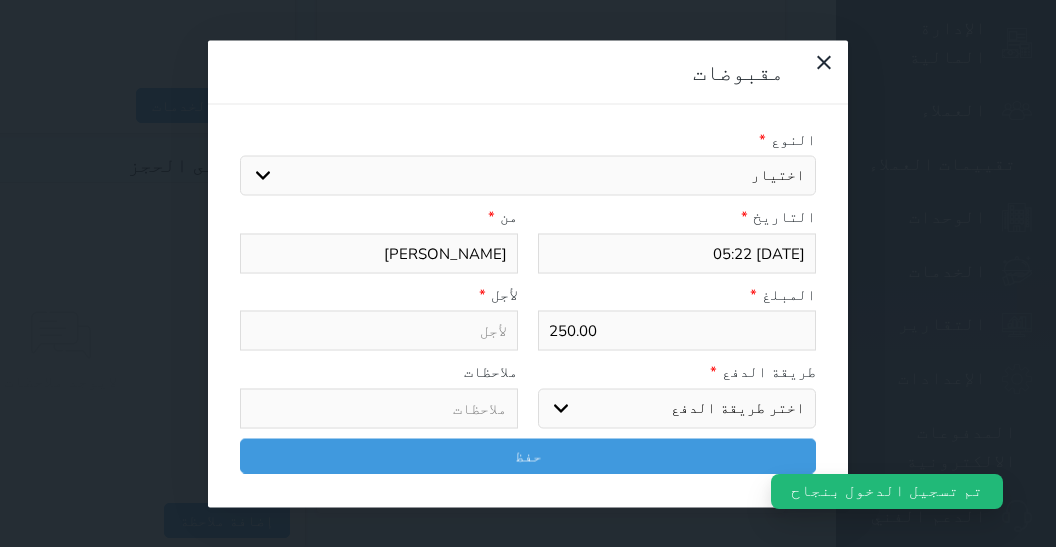 select 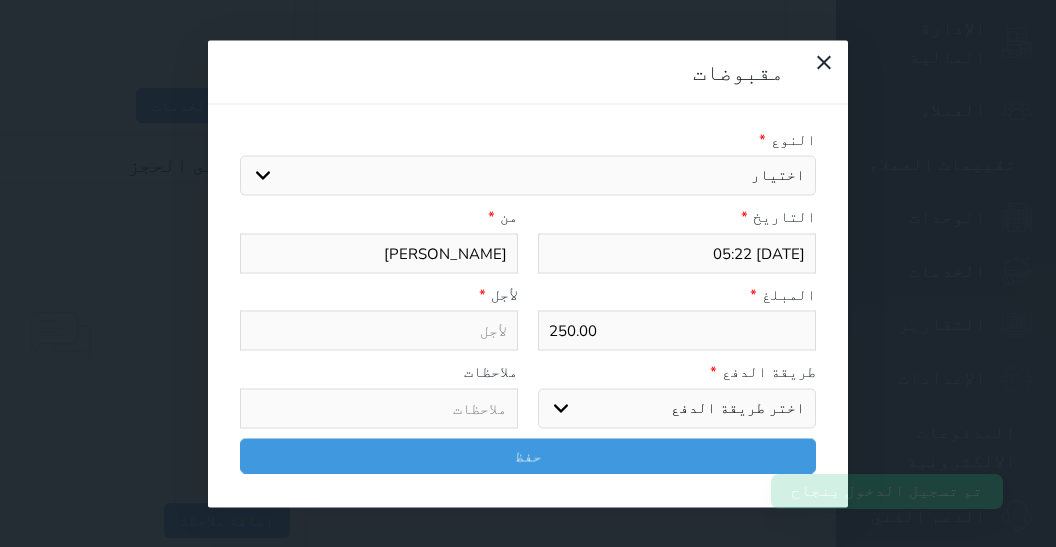 click on "اختيار   مقبوضات عامة قيمة إيجار فواتير تامين عربون لا ينطبق آخر مغسلة واي فاي - الإنترنت مواقف السيارات طعام الأغذية والمشروبات مشروبات المشروبات الباردة المشروبات الساخنة الإفطار غداء عشاء مخبز و كعك حمام سباحة الصالة الرياضية سبا و خدمات الجمال اختيار وإسقاط (خدمات النقل) ميني بار كابل - تلفزيون سرير إضافي تصفيف الشعر التسوق خدمات الجولات السياحية المنظمة خدمات الدليل السياحي" at bounding box center (528, 176) 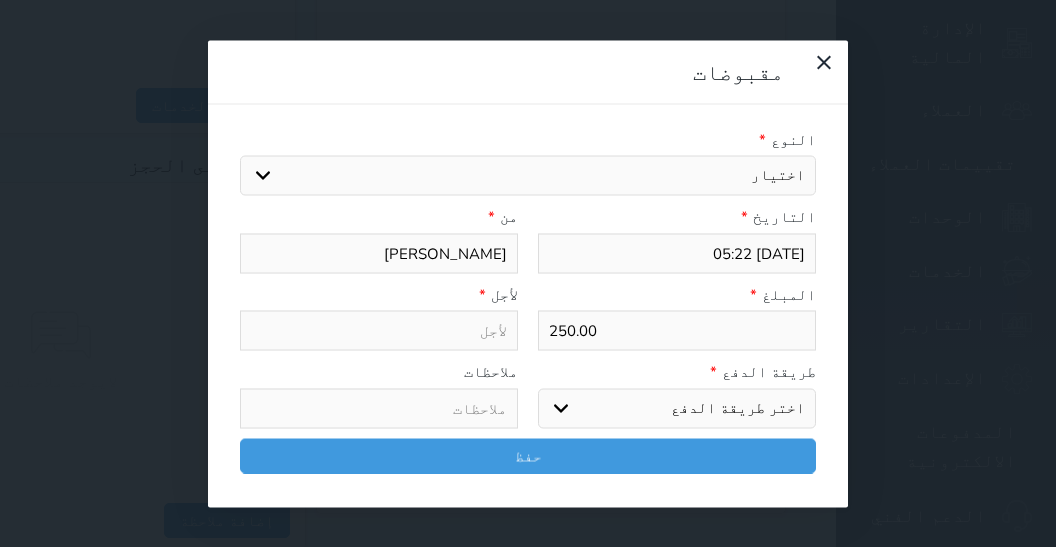 select on "2620" 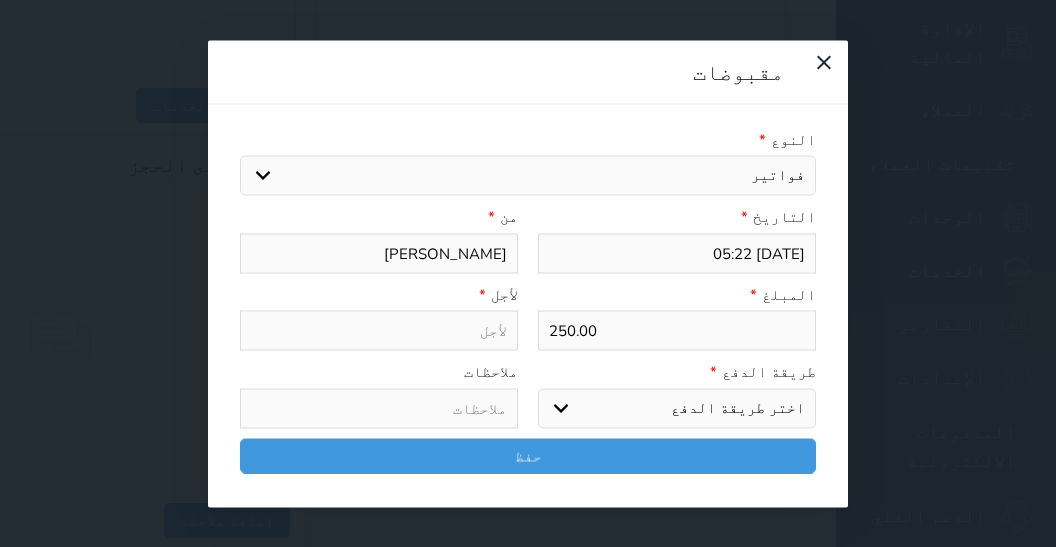click on "فواتير" at bounding box center (0, 0) 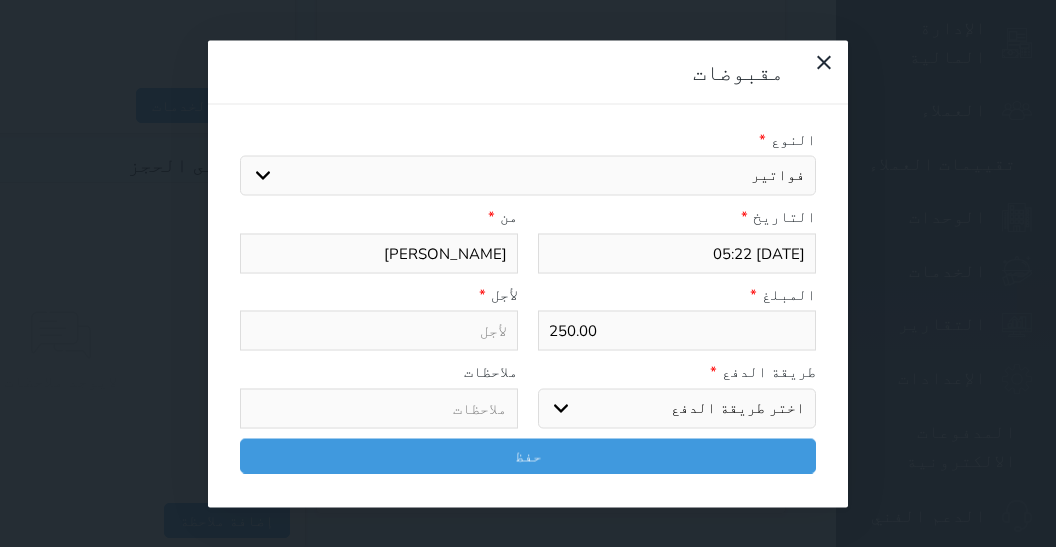 select 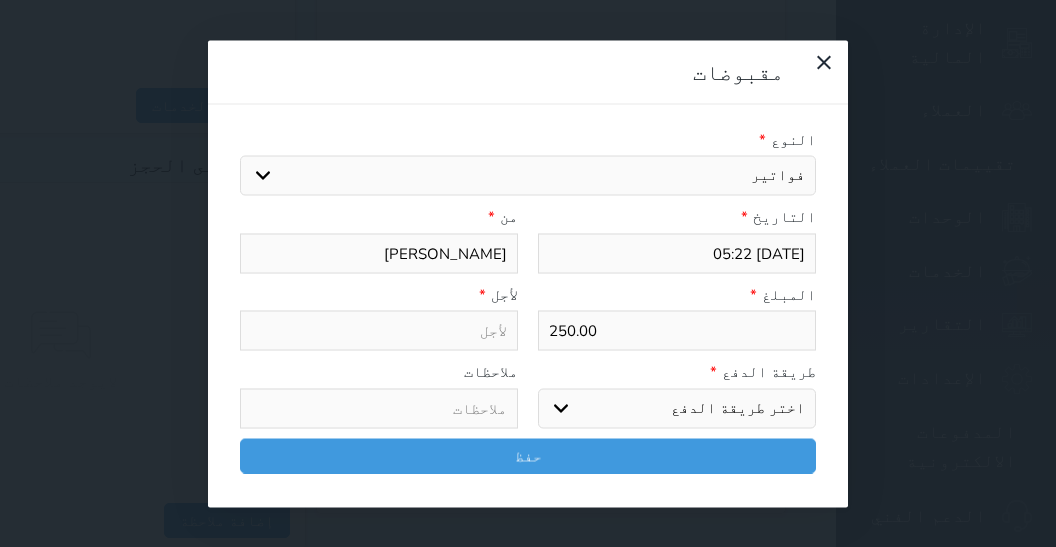 type on "فواتير - الوحدة - 203" 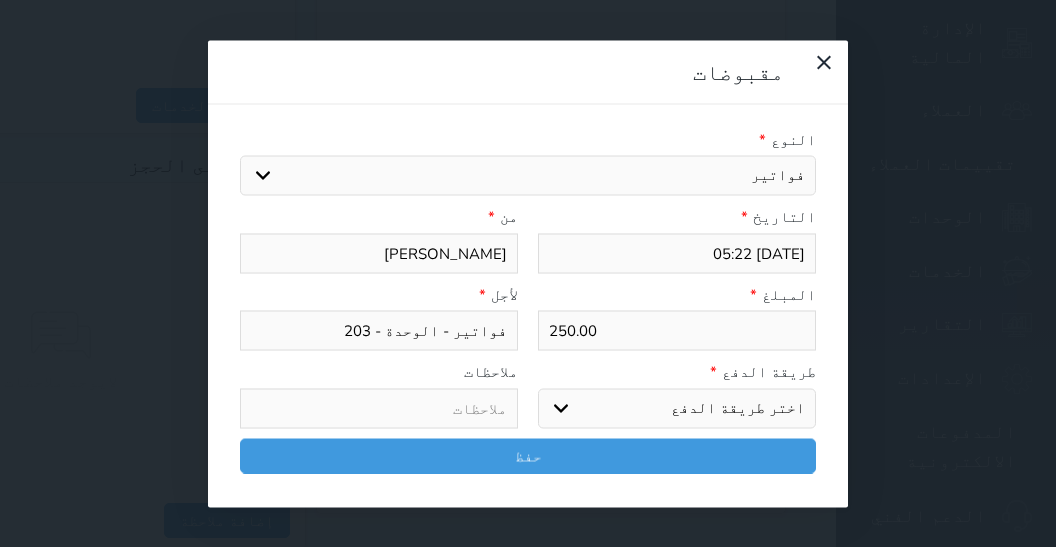 click on "اختر طريقة الدفع   دفع نقدى   تحويل بنكى   مدى   بطاقة ائتمان   آجل" at bounding box center [677, 408] 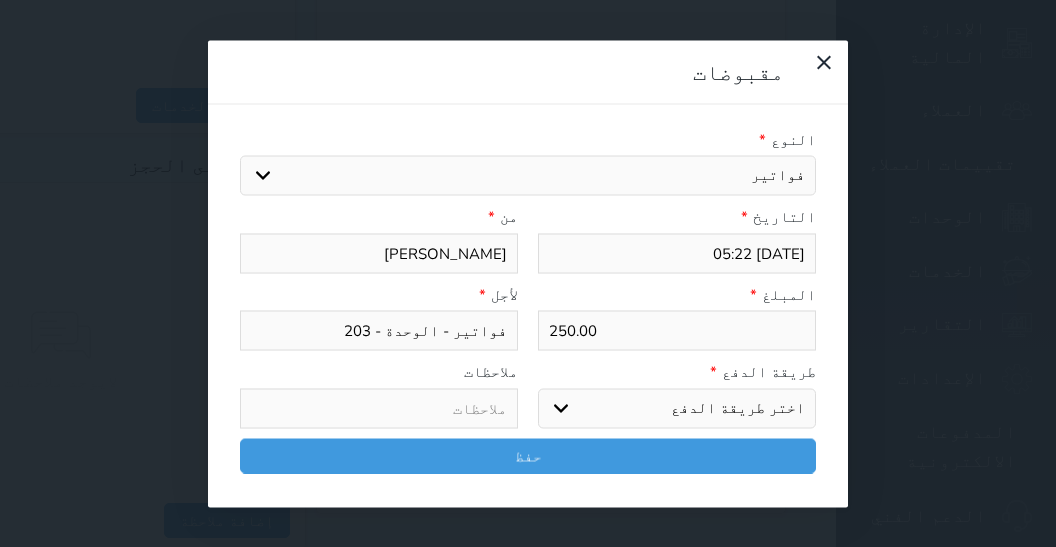 select on "mada" 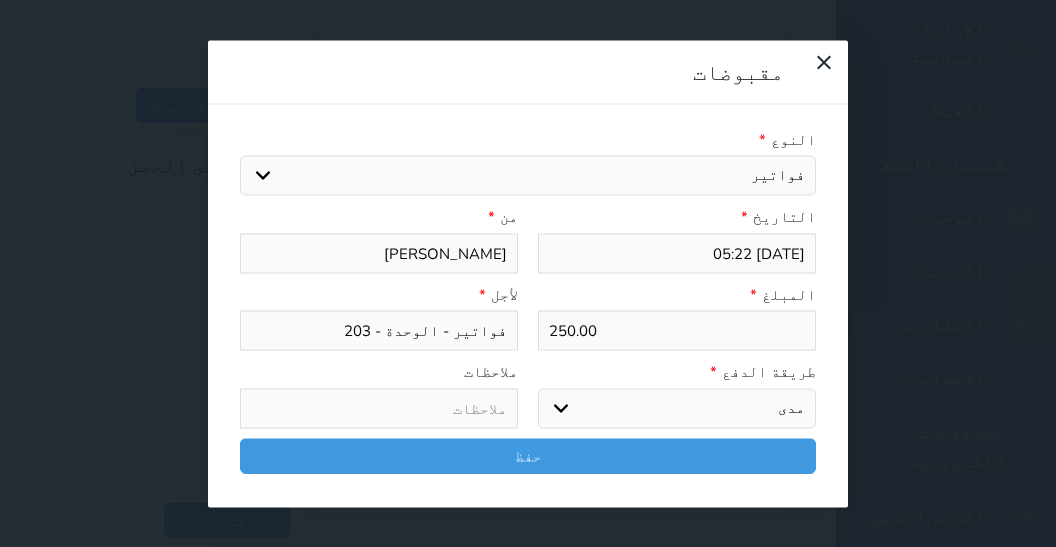click on "مدى" at bounding box center (0, 0) 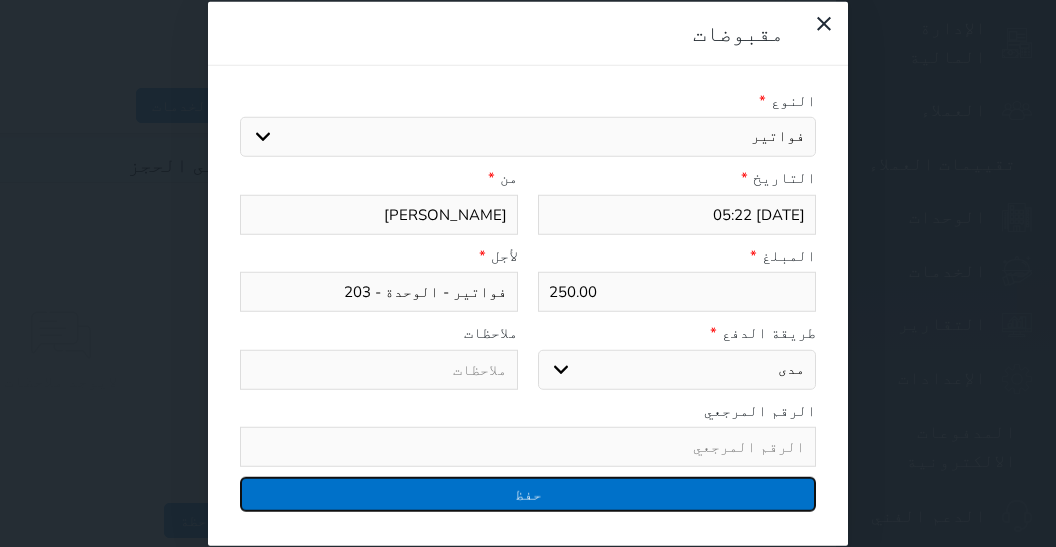 click on "حفظ" at bounding box center (528, 494) 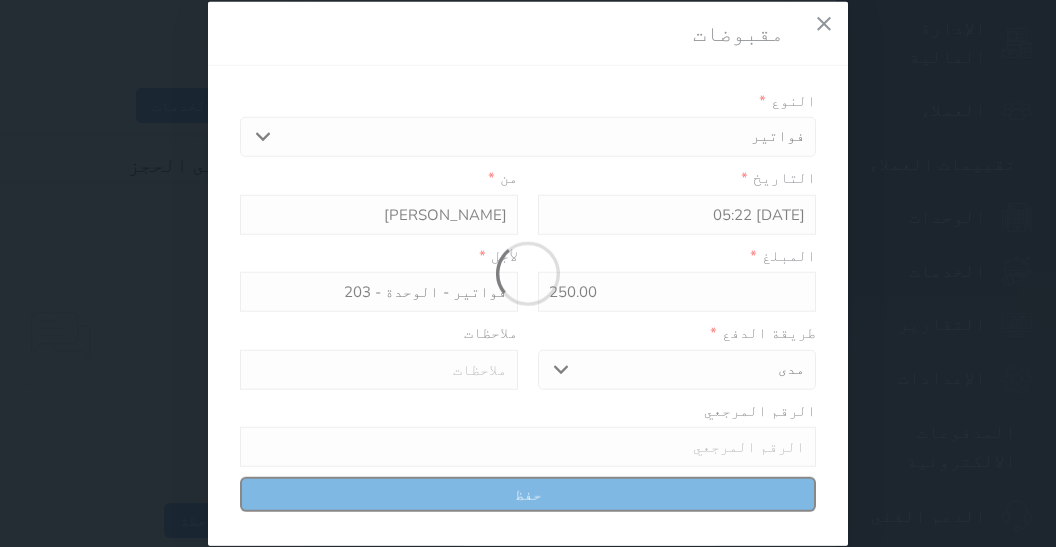 select 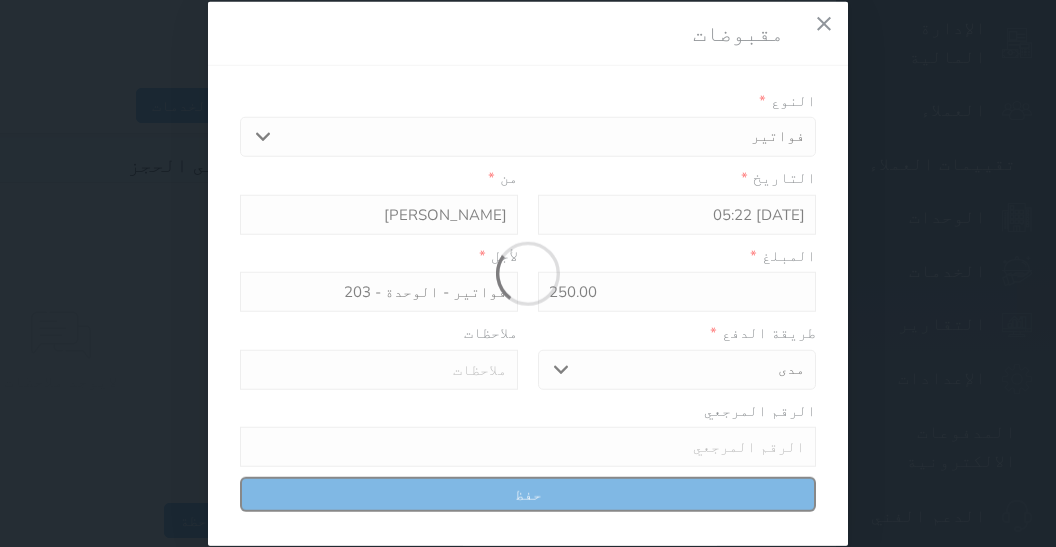 type 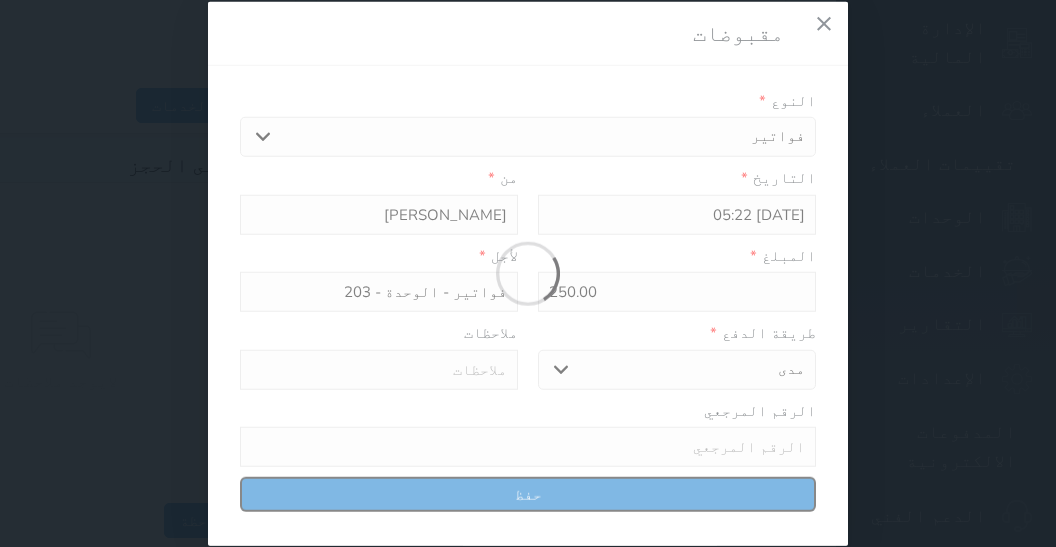 type on "0" 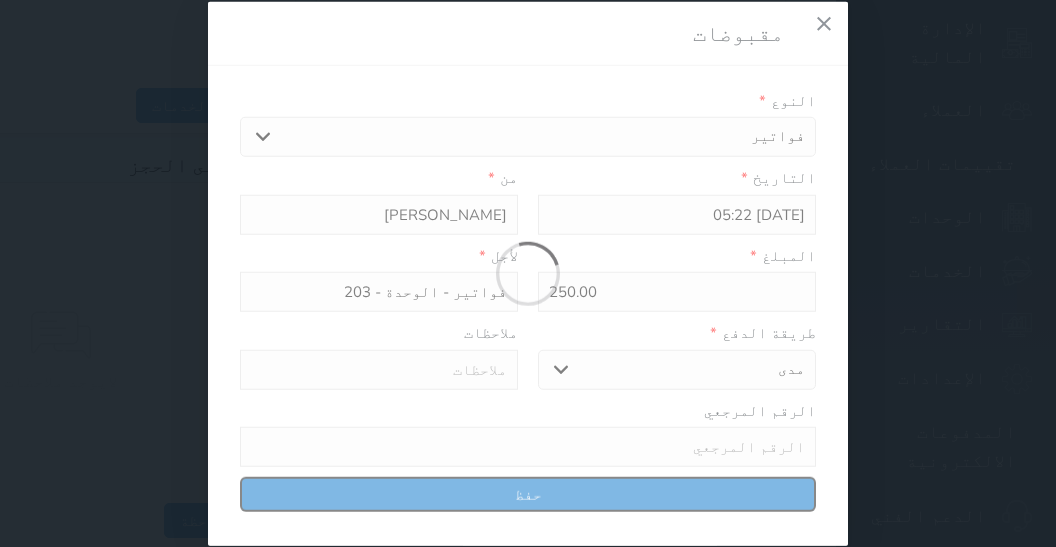 select 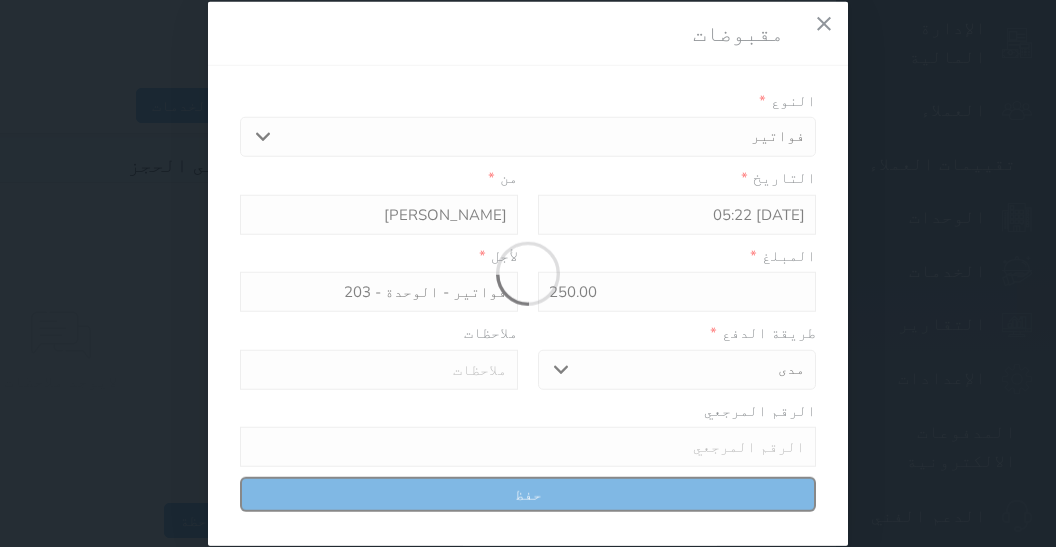 type on "0" 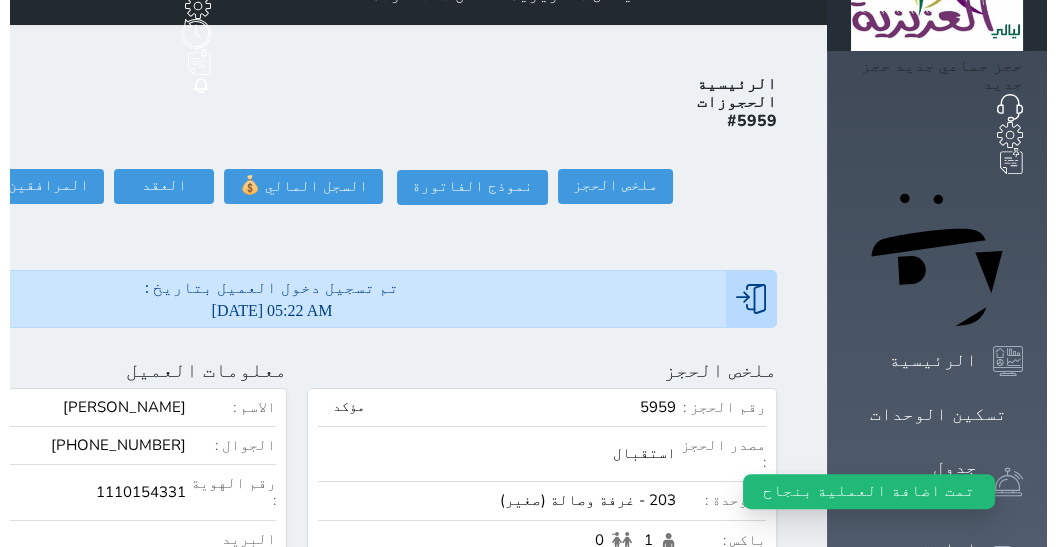scroll, scrollTop: 0, scrollLeft: 0, axis: both 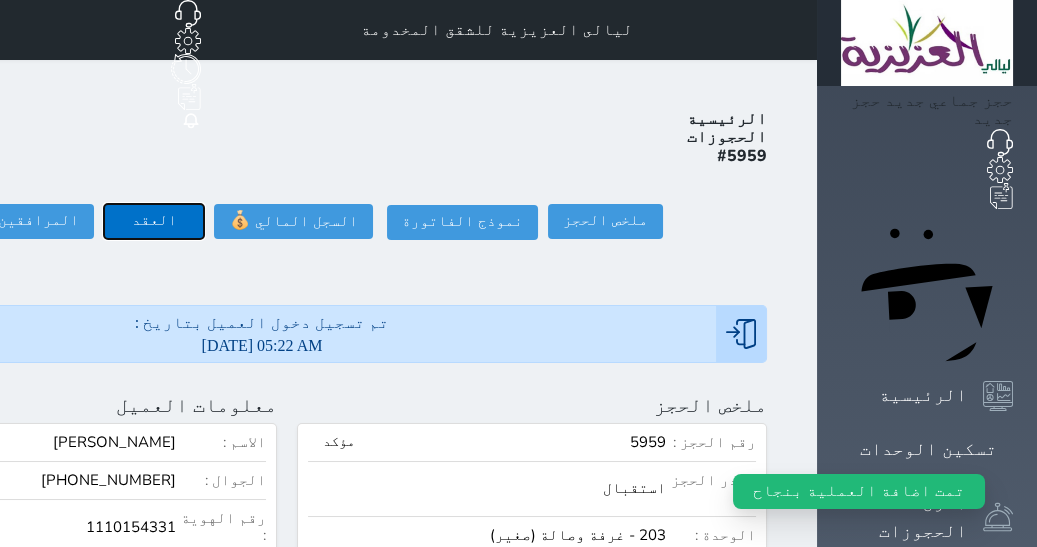 click on "العقد" at bounding box center [154, 221] 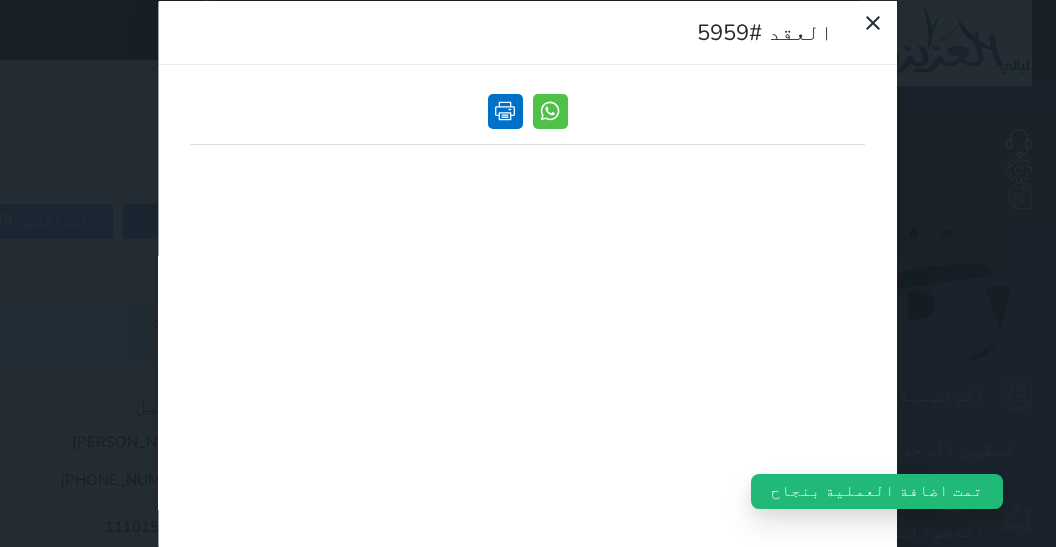click at bounding box center (505, 110) 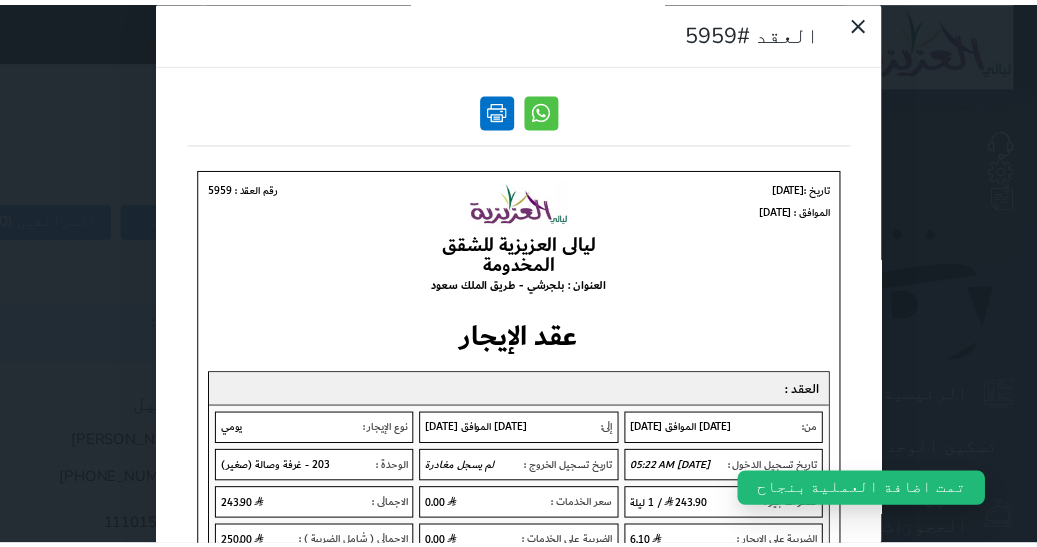 scroll, scrollTop: 0, scrollLeft: 0, axis: both 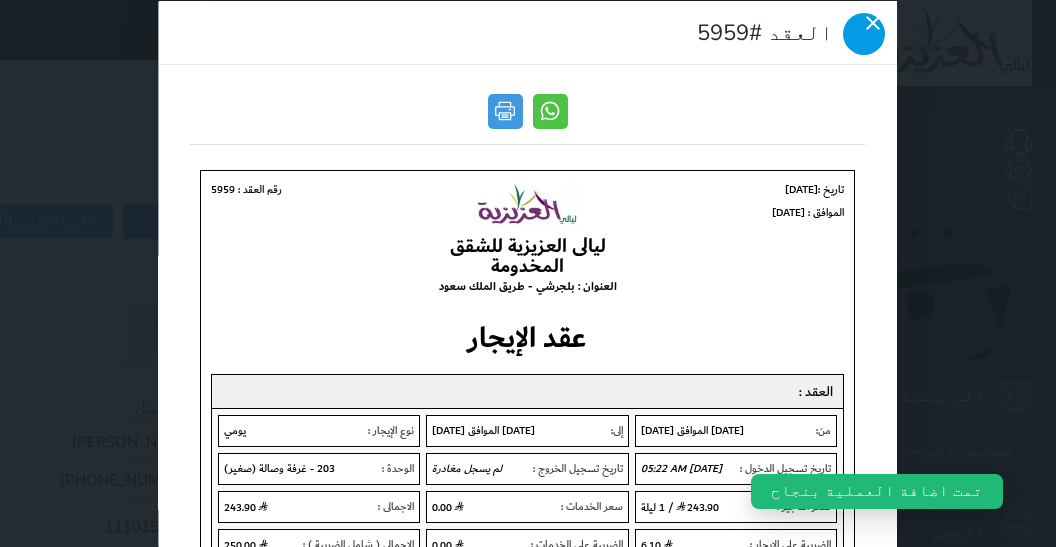 click at bounding box center [865, 33] 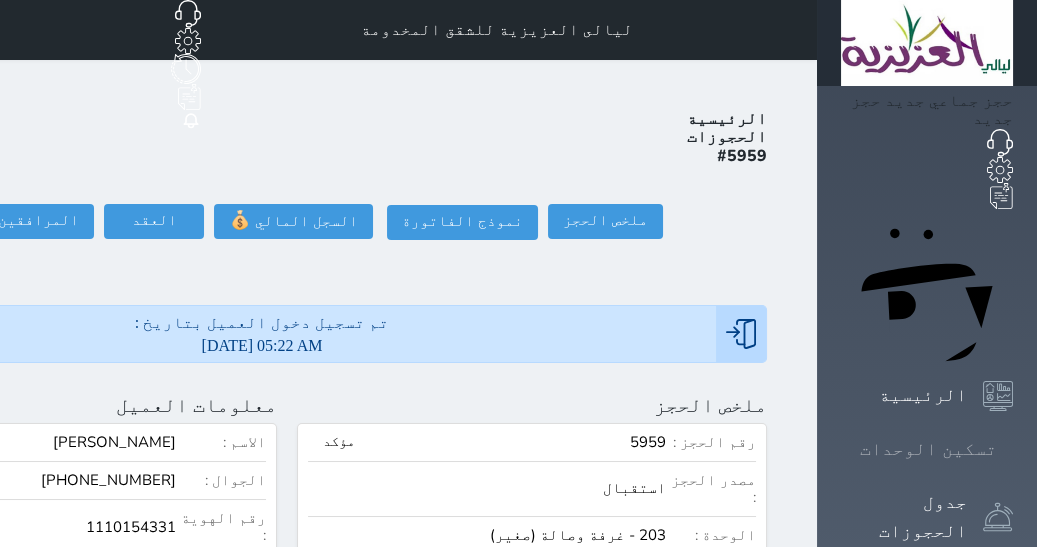click on "تسكين الوحدات" at bounding box center [927, 449] 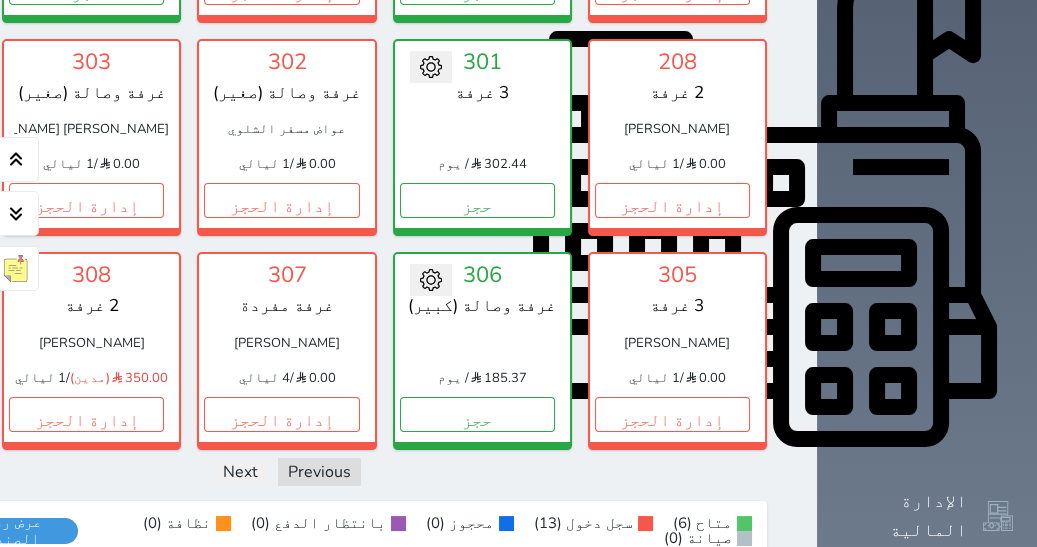 scroll, scrollTop: 657, scrollLeft: 0, axis: vertical 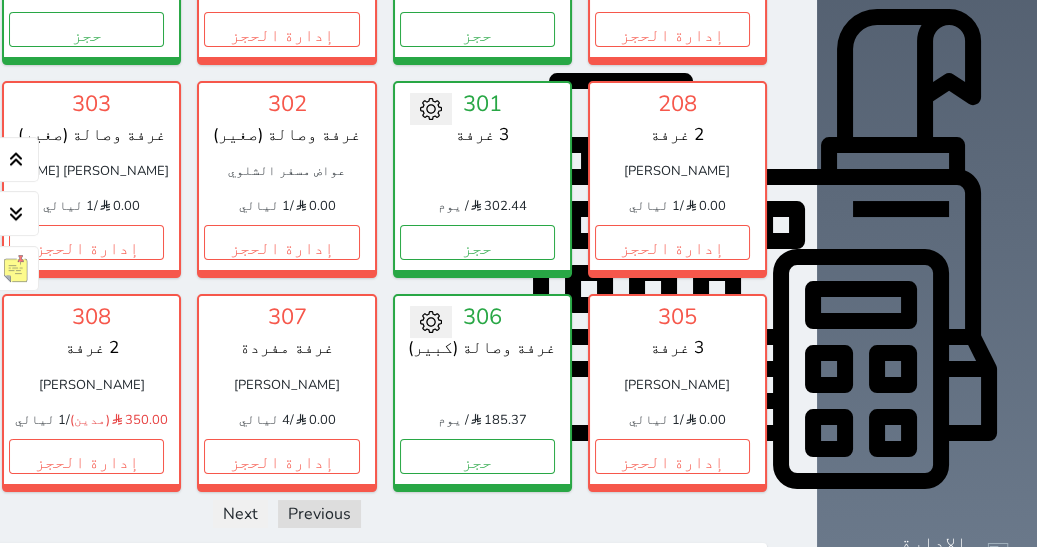 click on "حجز" at bounding box center [-109, 242] 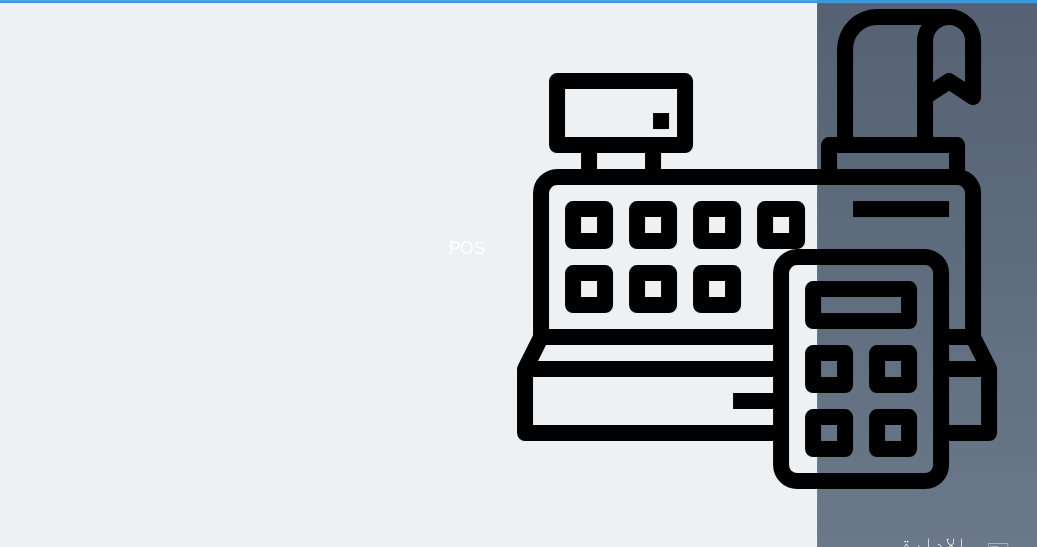 scroll, scrollTop: 230, scrollLeft: 0, axis: vertical 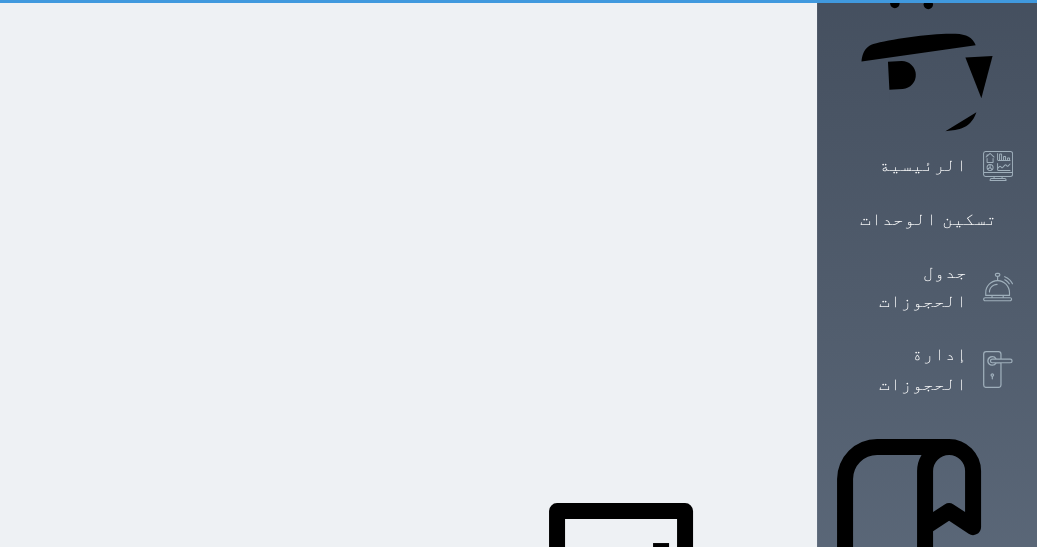 select on "1" 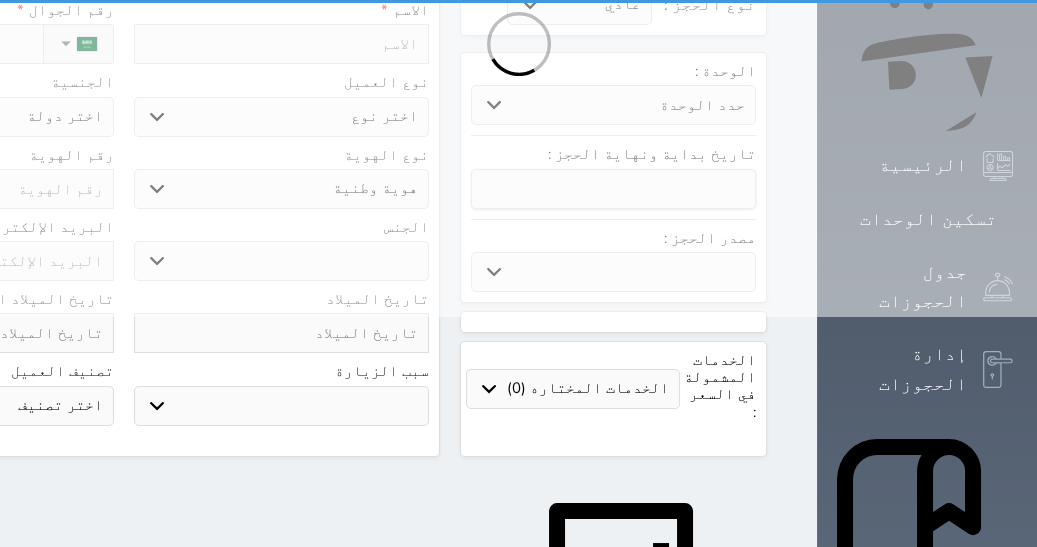 scroll, scrollTop: 0, scrollLeft: 0, axis: both 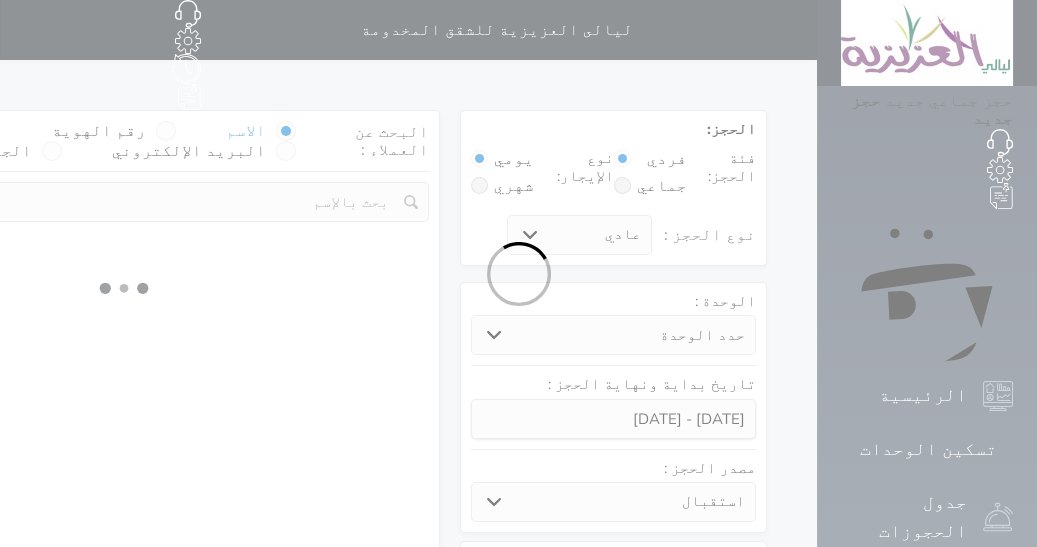 select 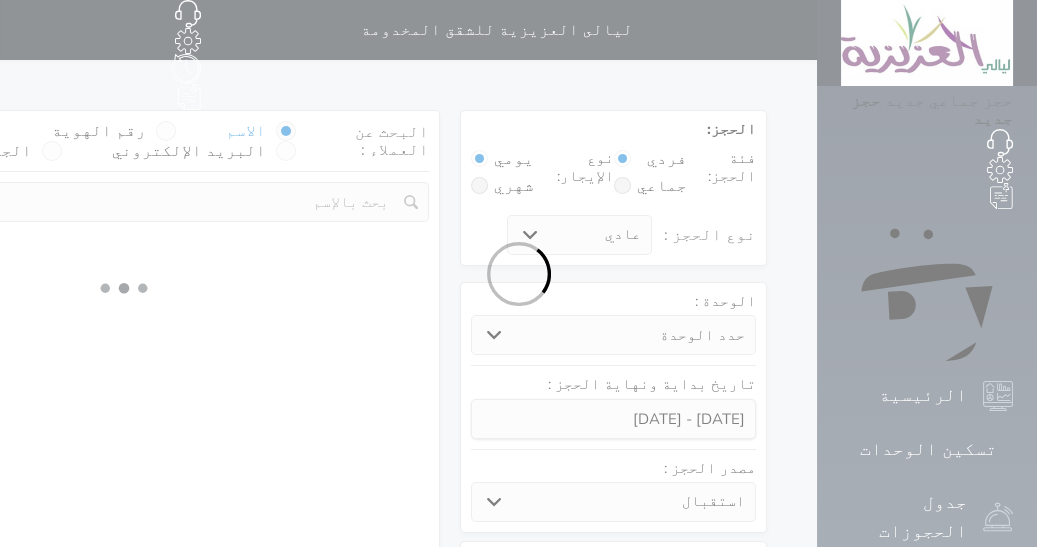select on "1" 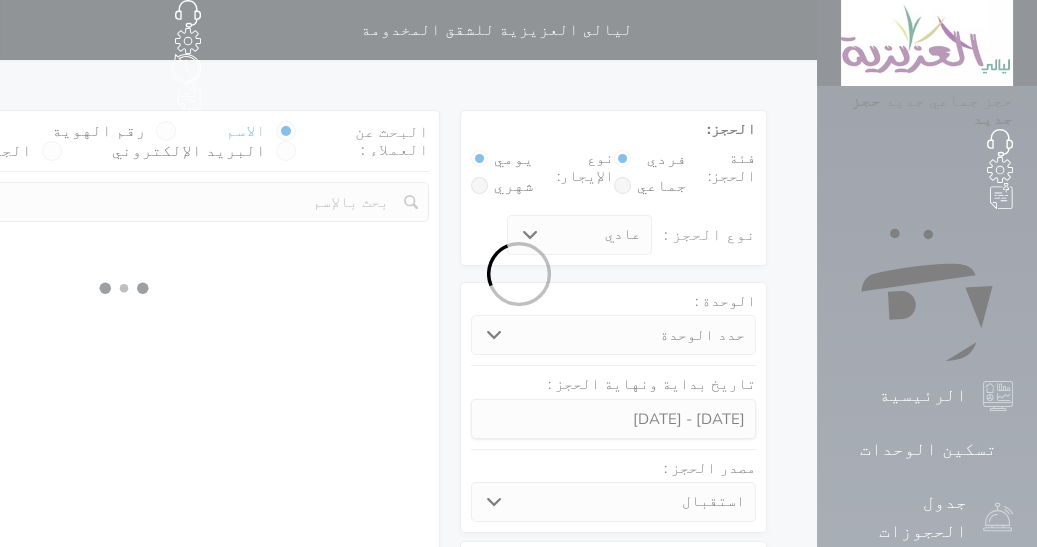 select on "113" 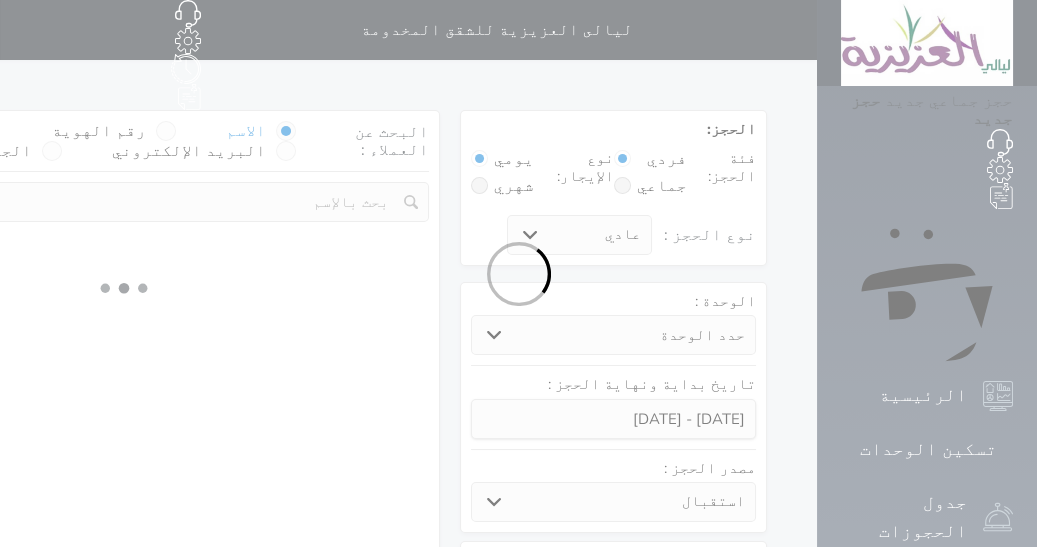 select on "1" 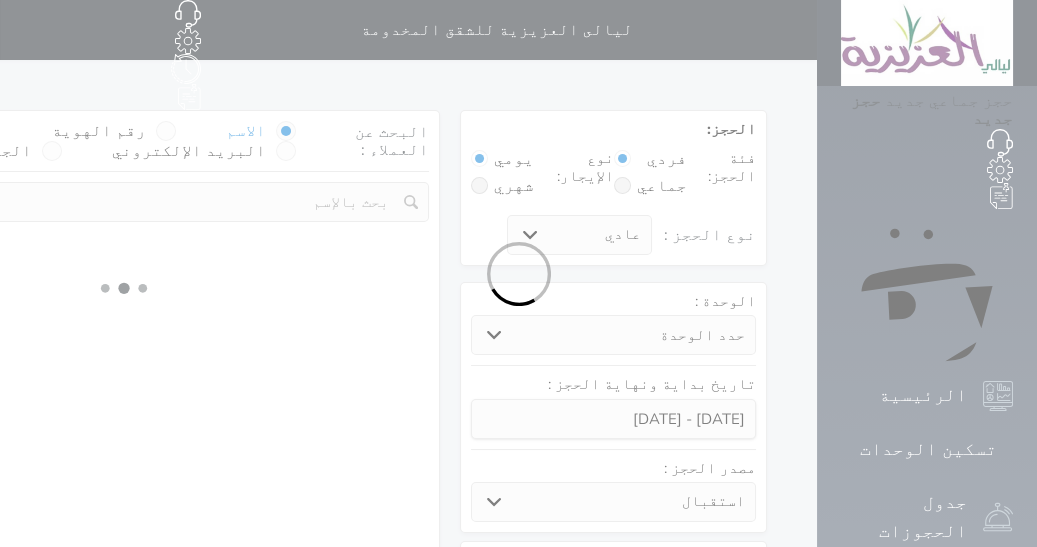 select 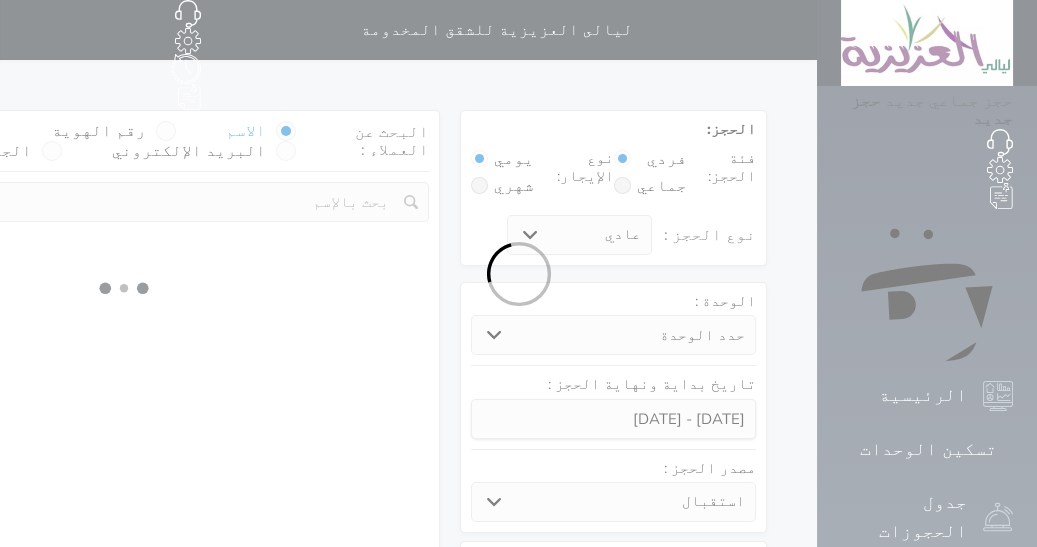 select on "7" 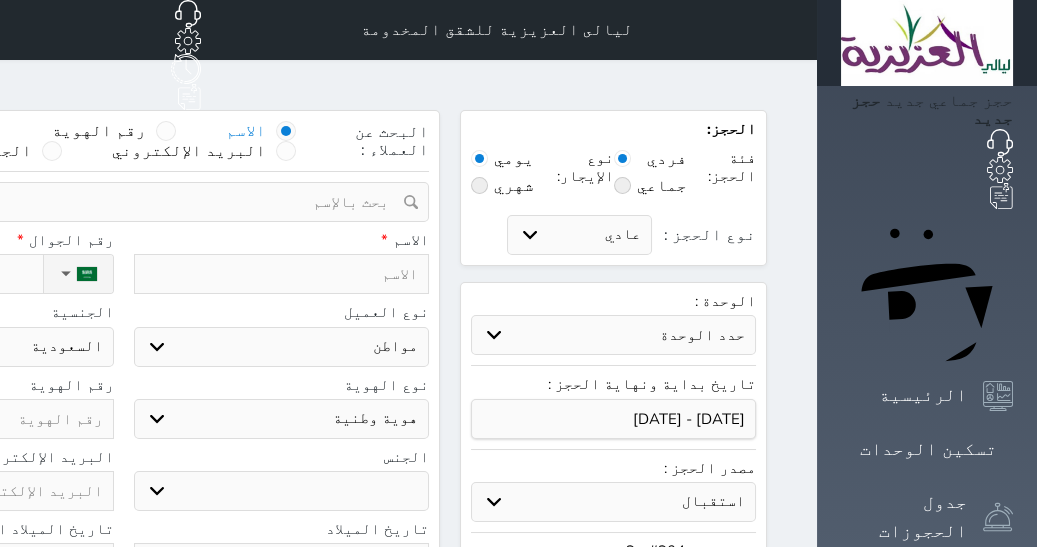 select 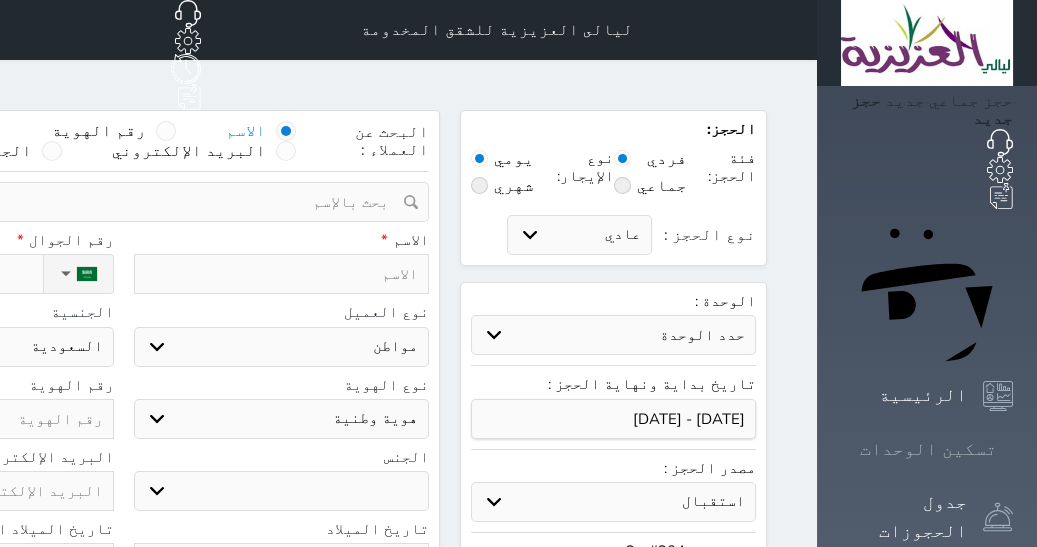 click 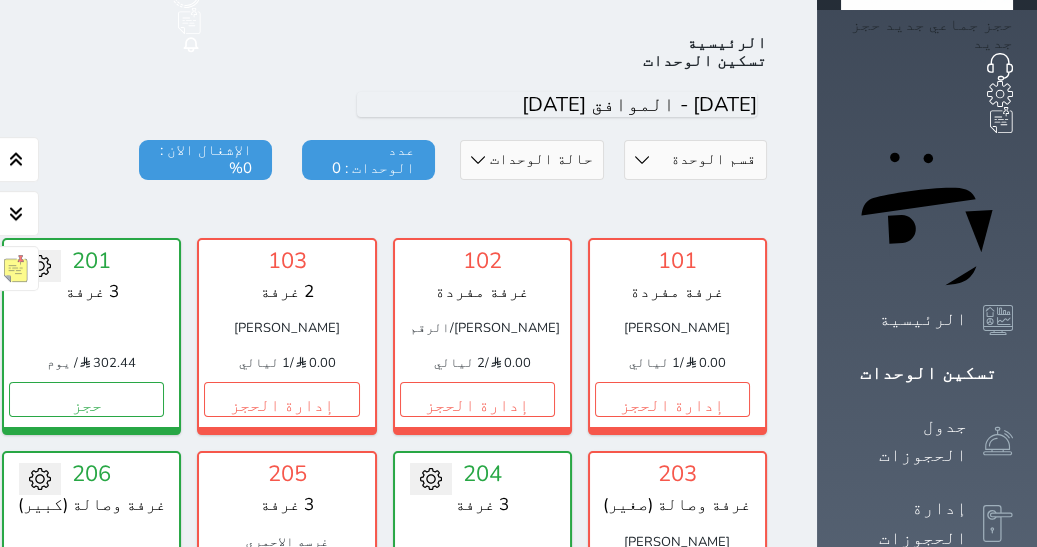 scroll, scrollTop: 77, scrollLeft: 0, axis: vertical 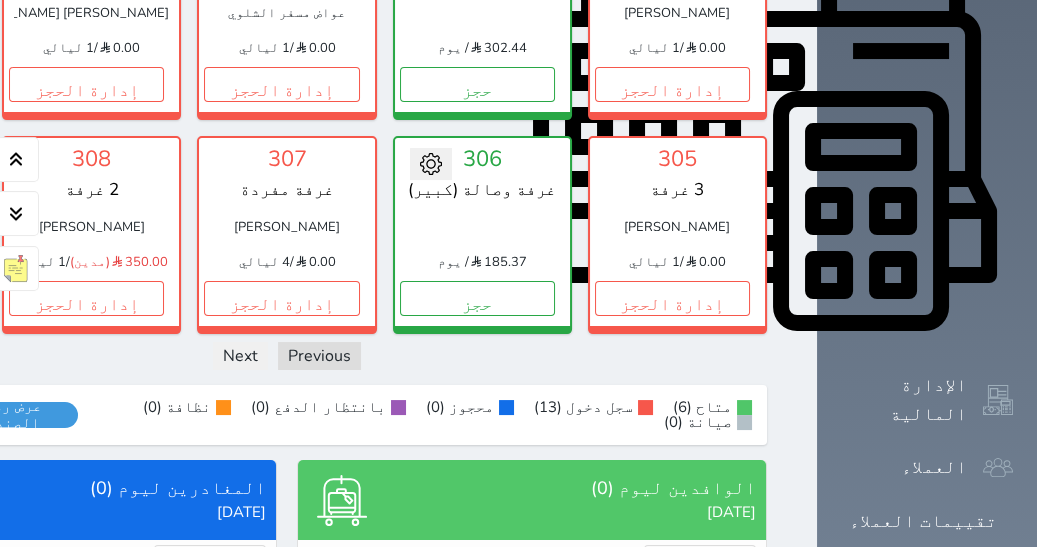click on "حجز" at bounding box center [-109, 84] 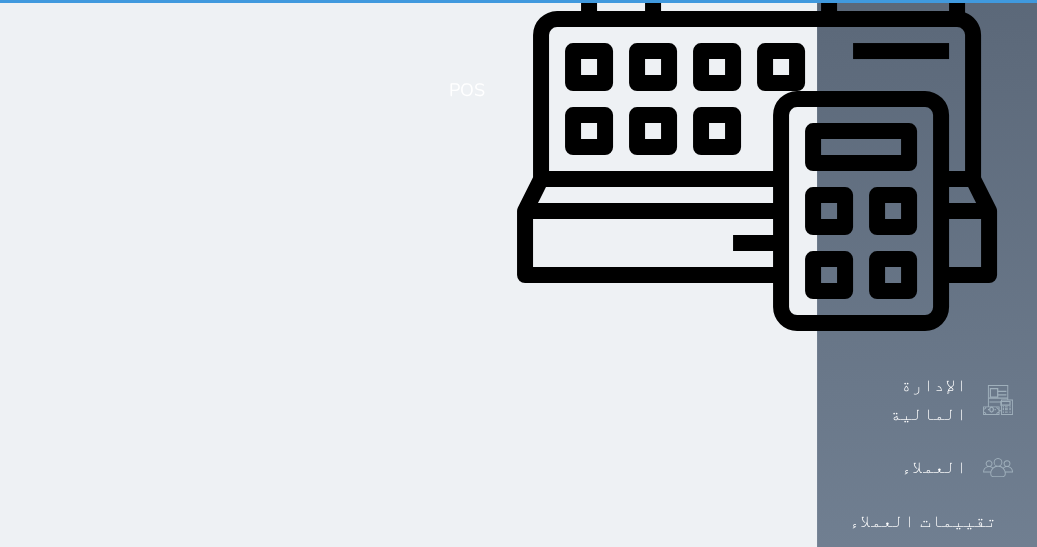 scroll, scrollTop: 189, scrollLeft: 0, axis: vertical 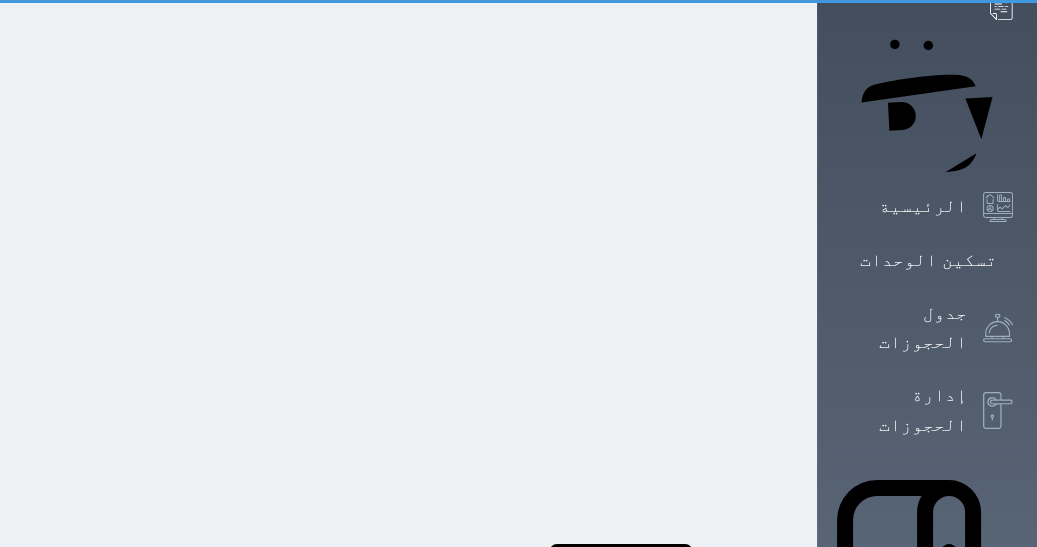 select on "1" 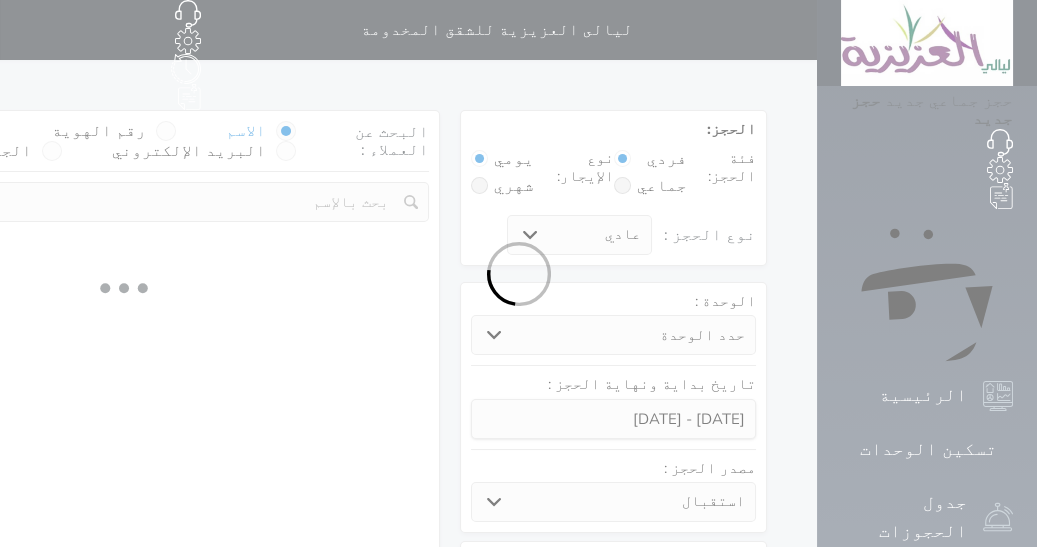select 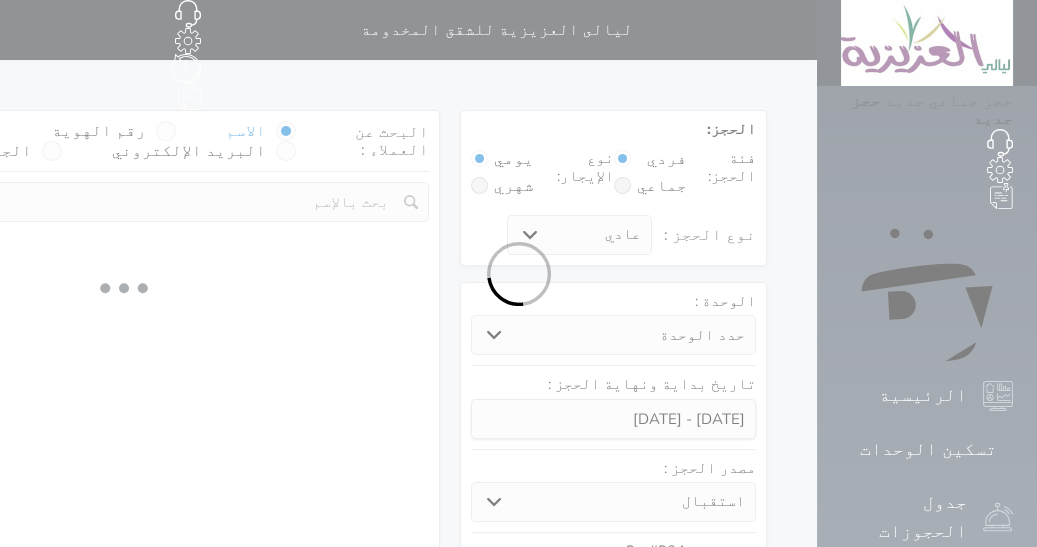 select on "1" 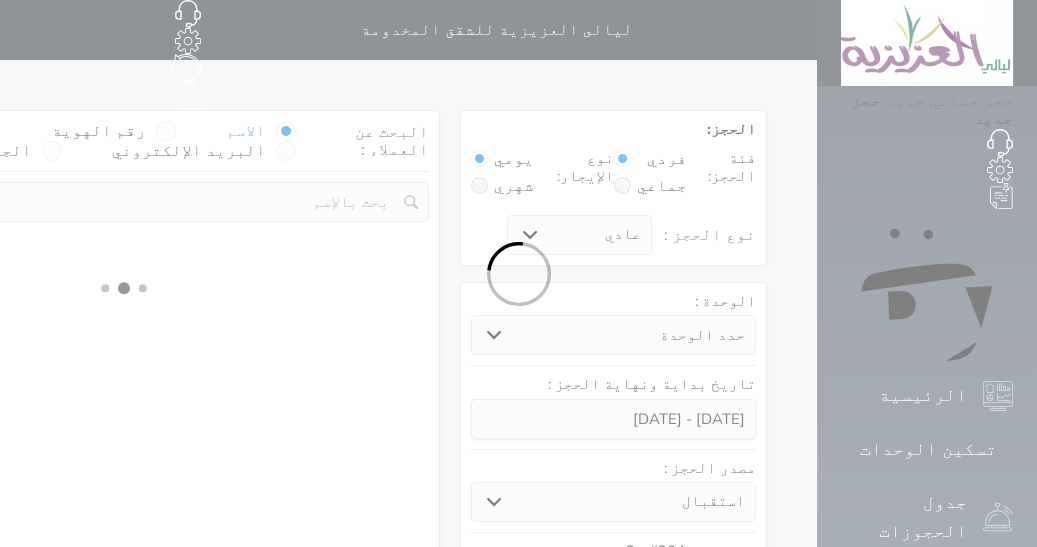 select on "113" 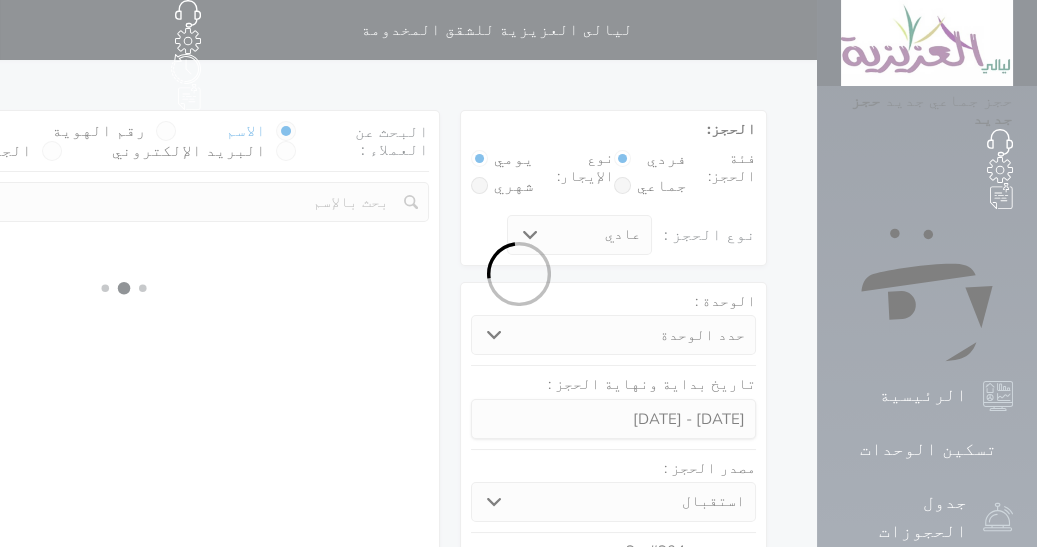 select on "1" 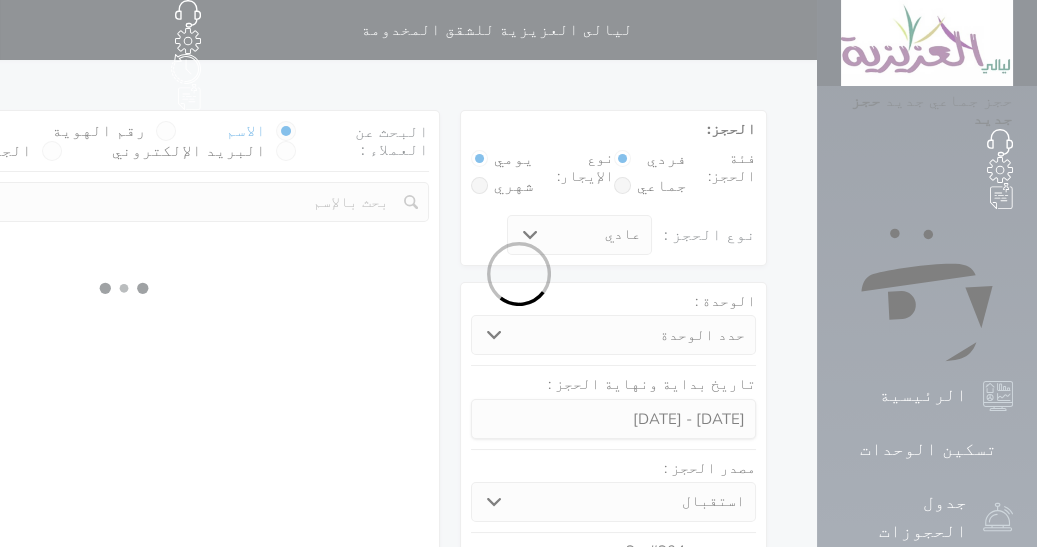 select 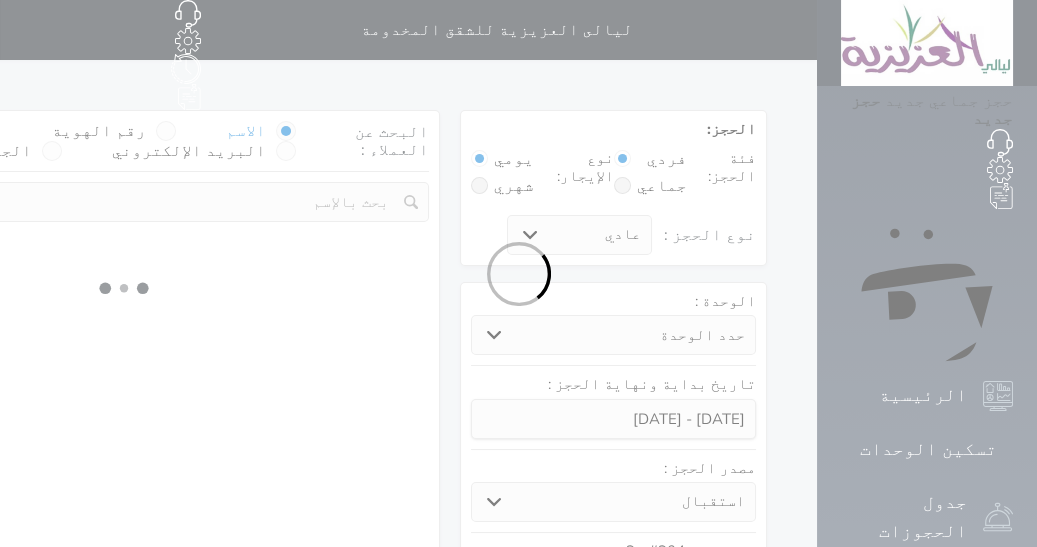 select on "7" 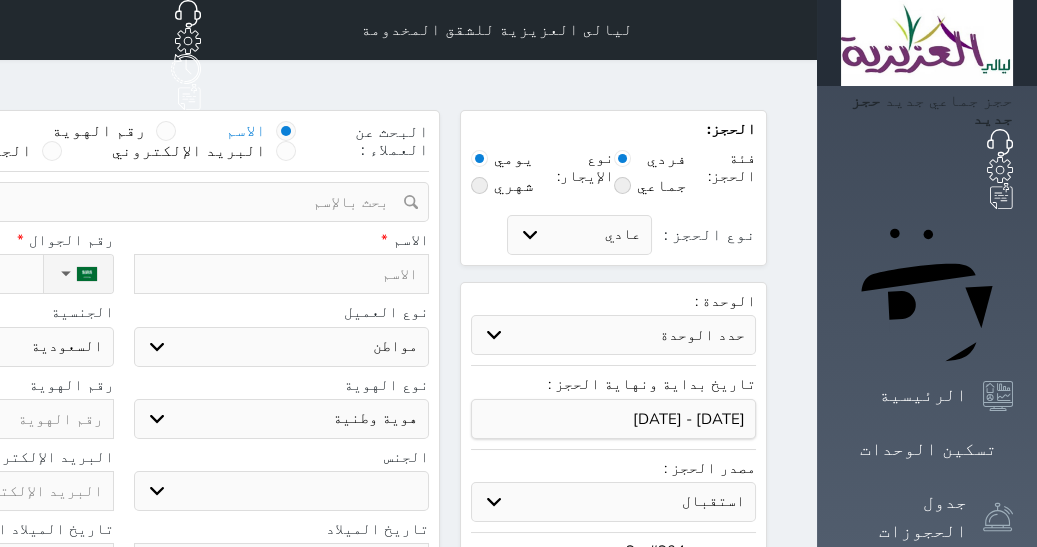 select 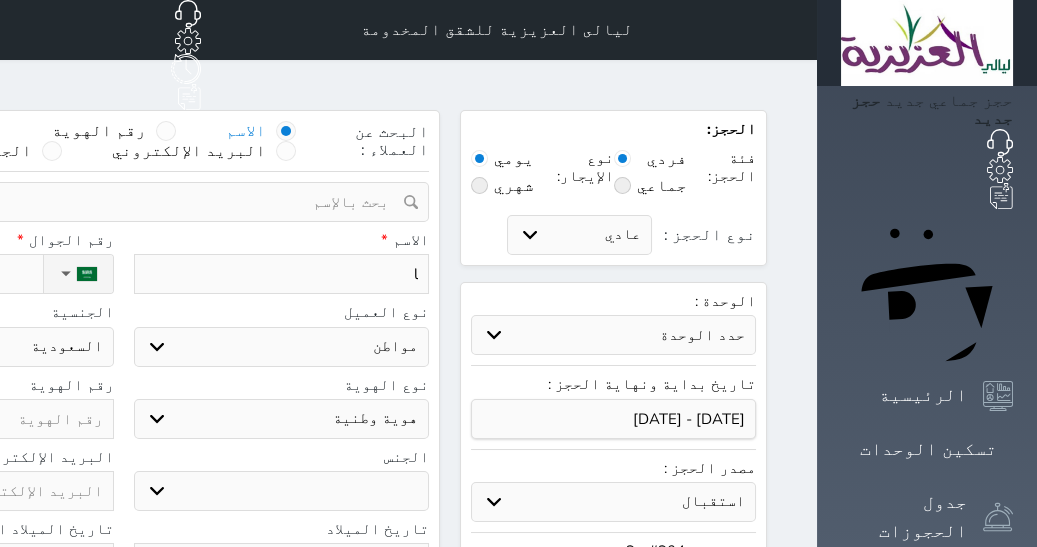 type on "lp" 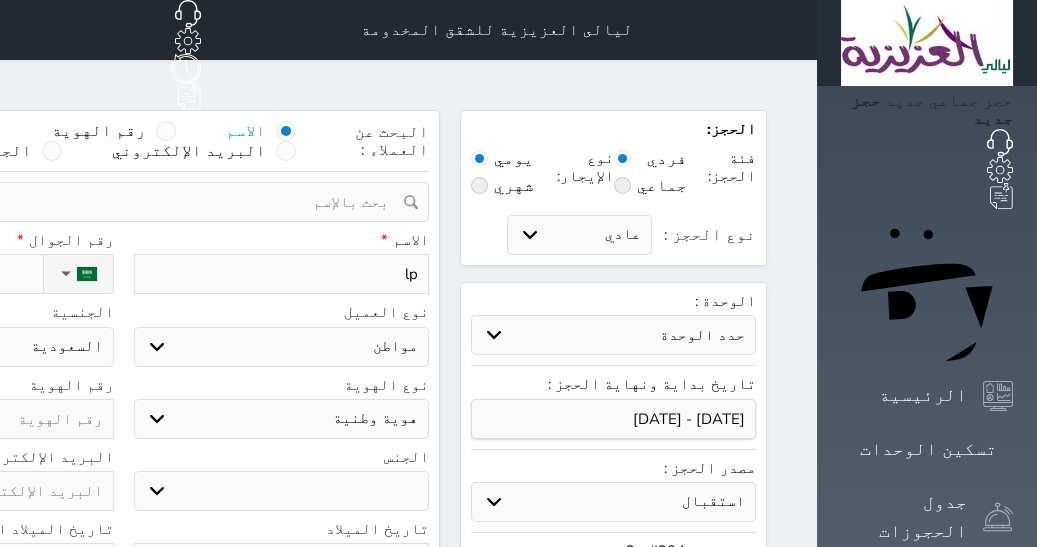 type on "lpl" 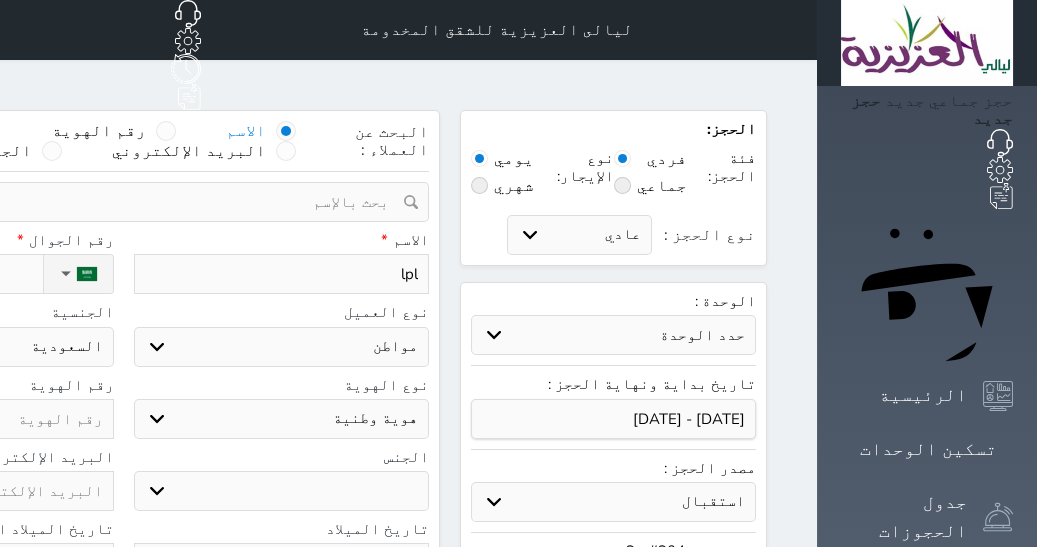 type on "lpl]" 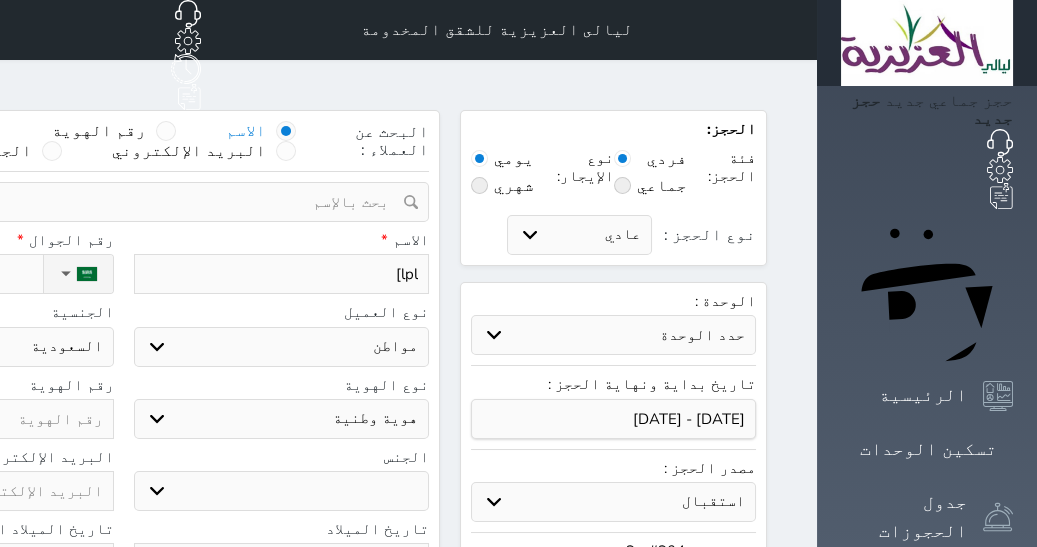 type on "lpl]" 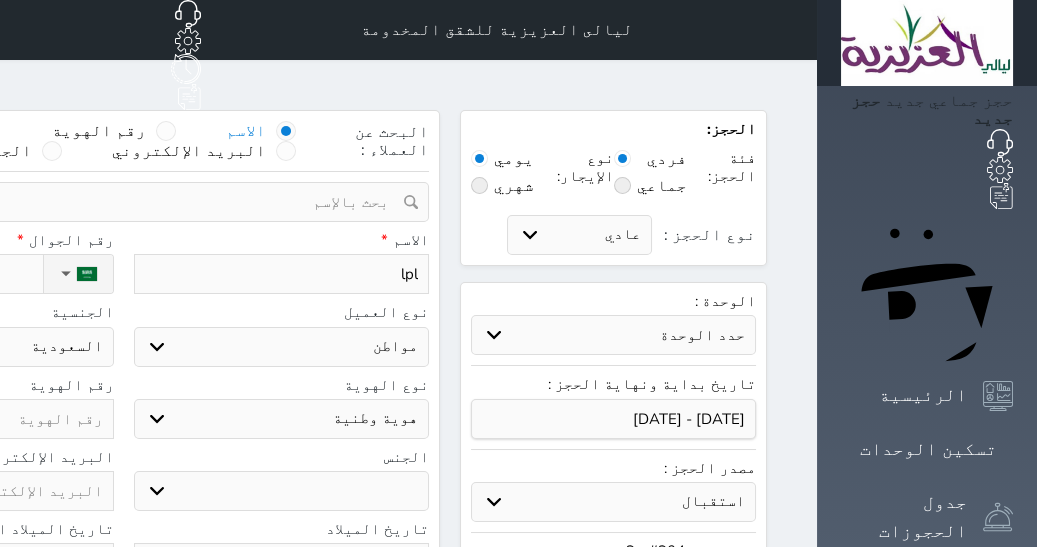 type on "lp" 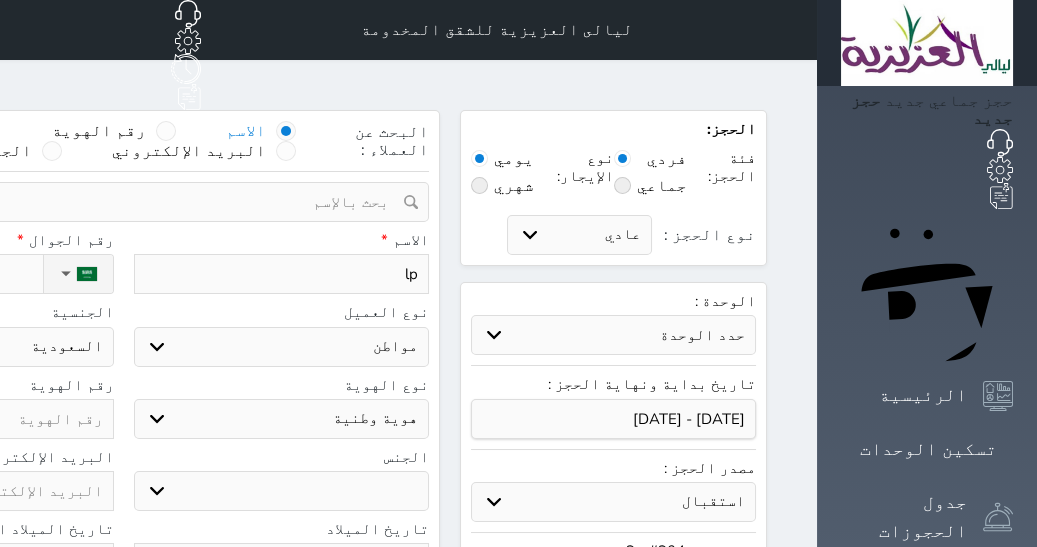 type on "l" 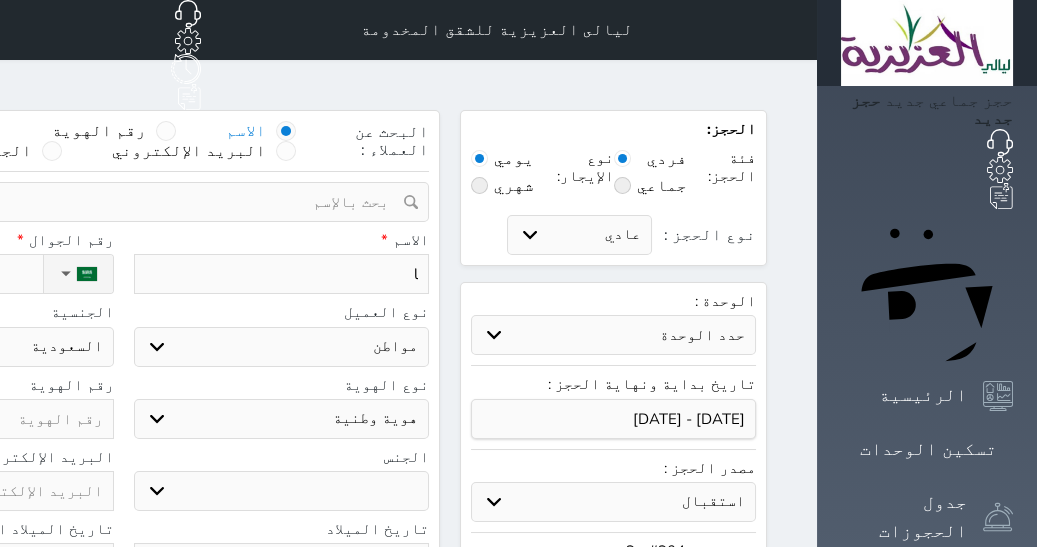 type 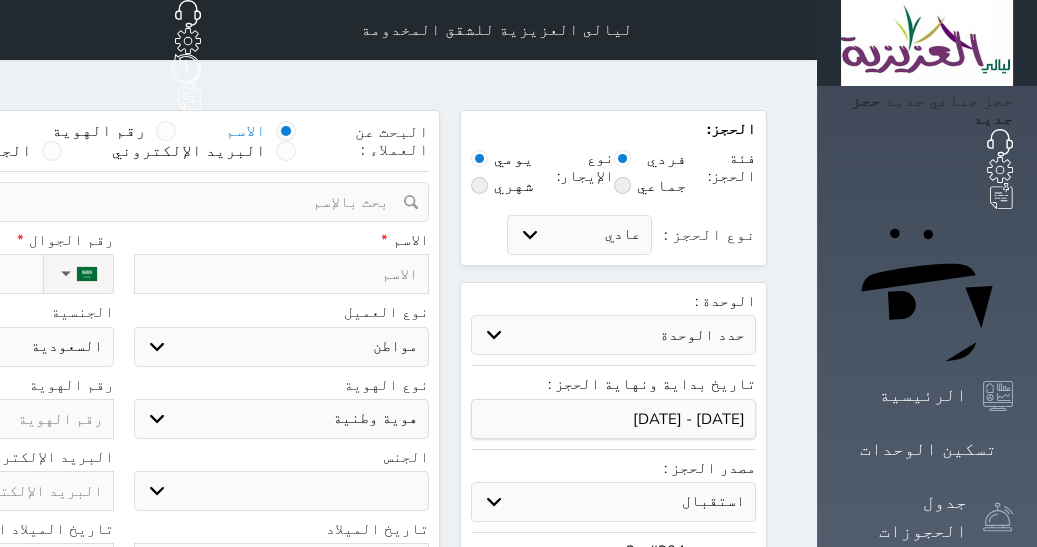 type on "م" 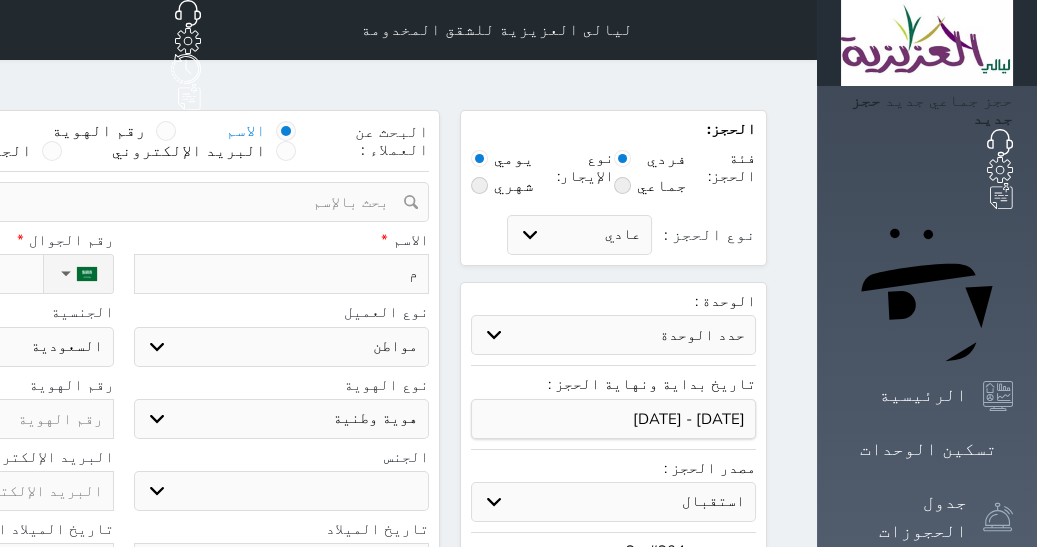 type on "مح" 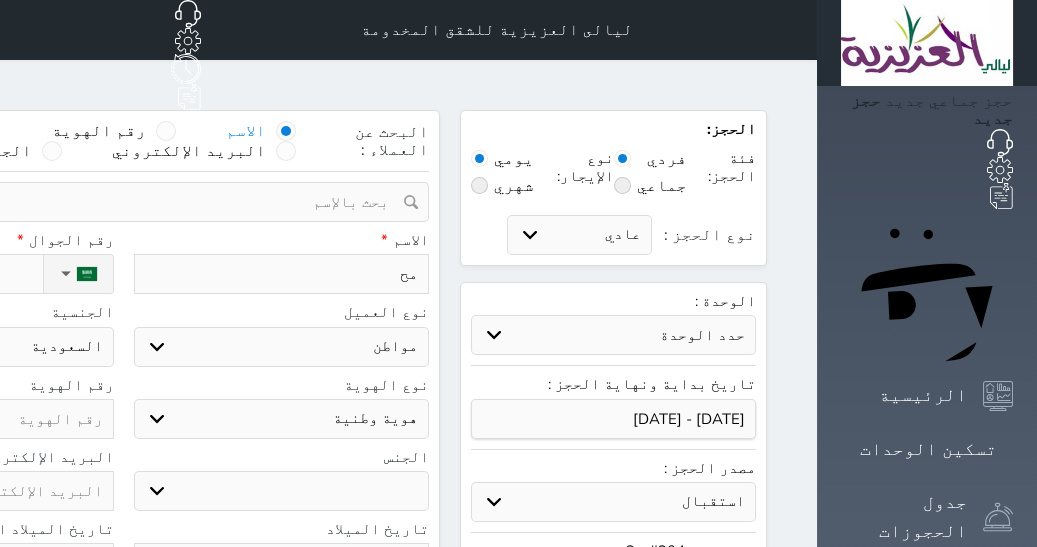 type on "محم" 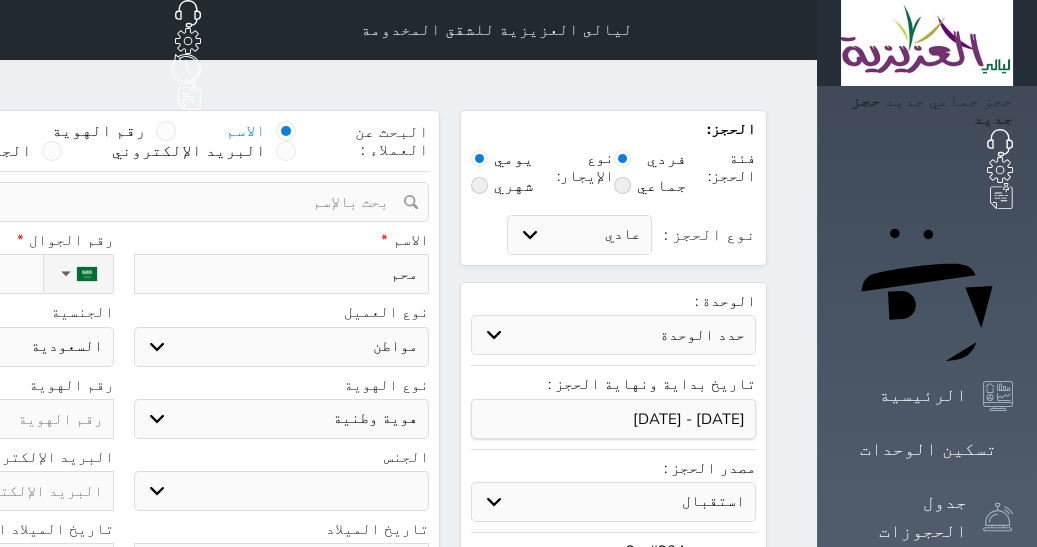 type on "[PERSON_NAME]" 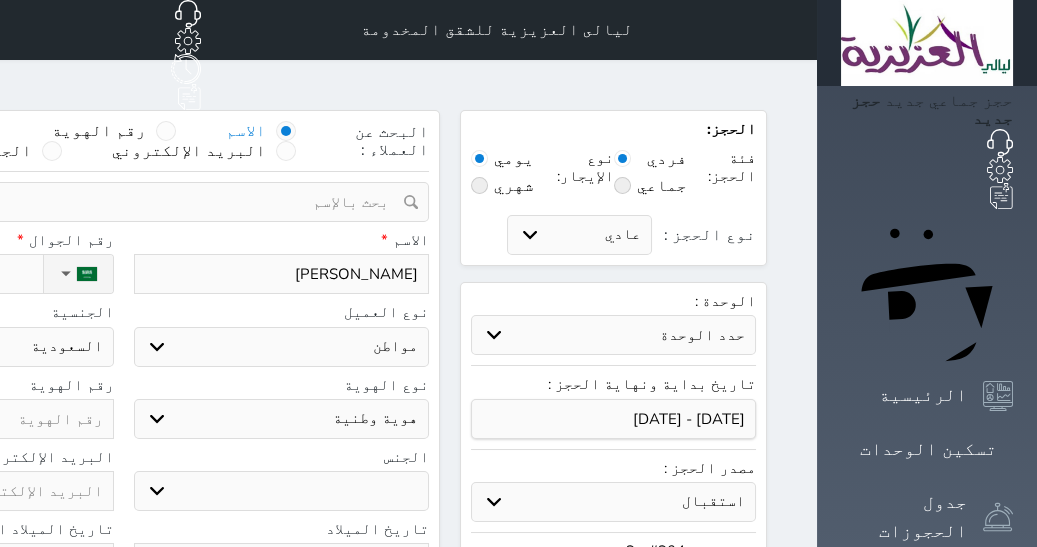 type on "[PERSON_NAME]" 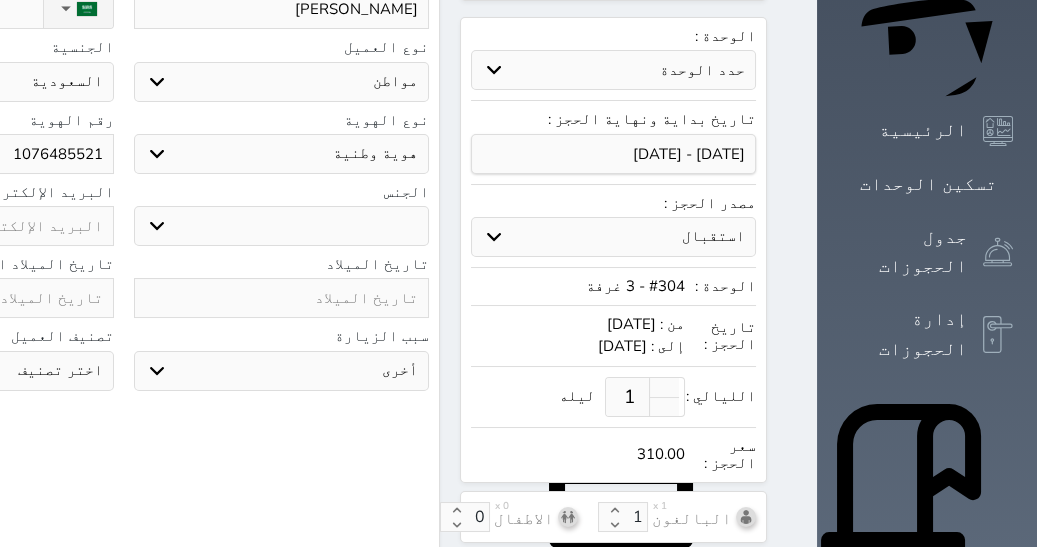 scroll, scrollTop: 305, scrollLeft: 0, axis: vertical 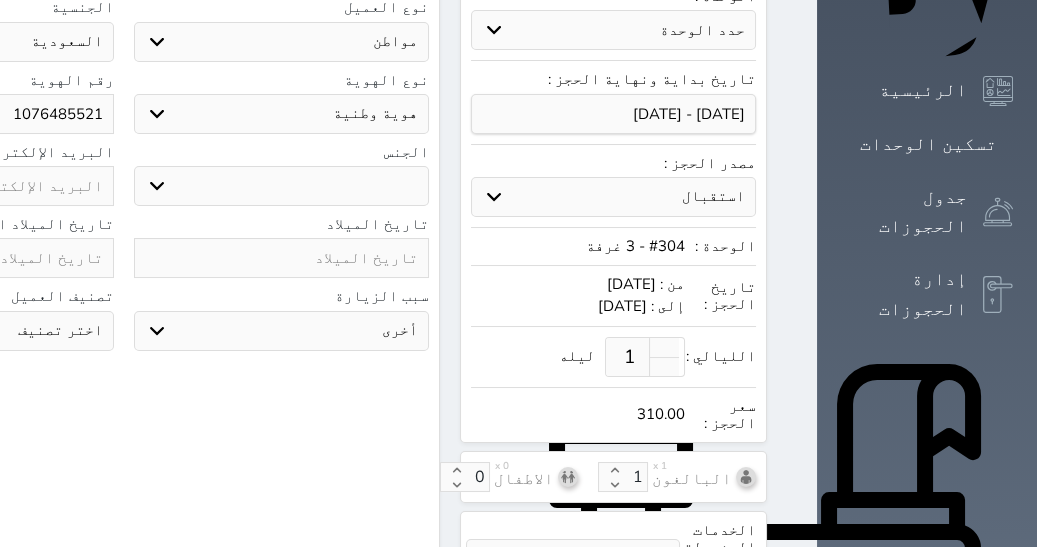 type on "1076485521" 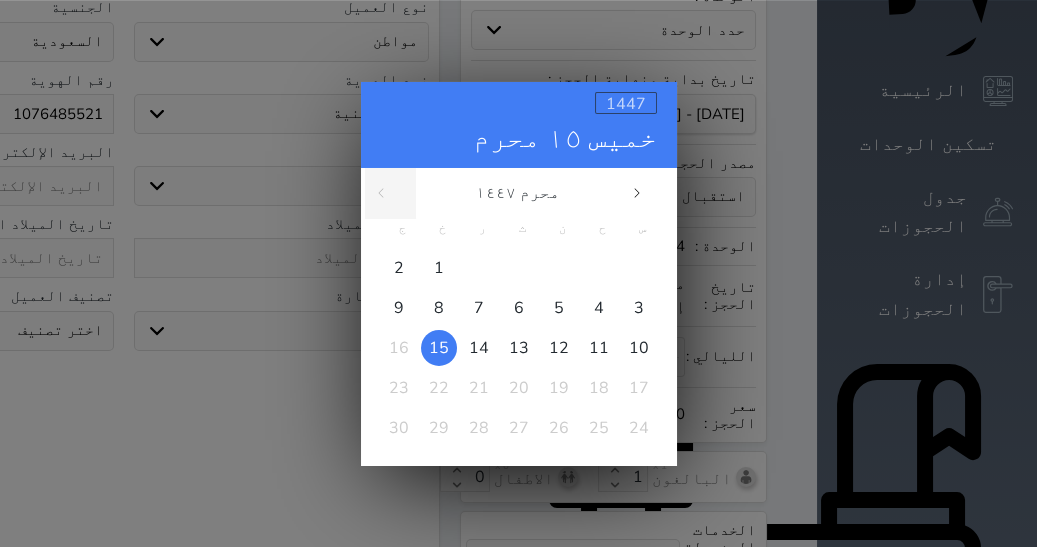 click on "1447" at bounding box center [626, 103] 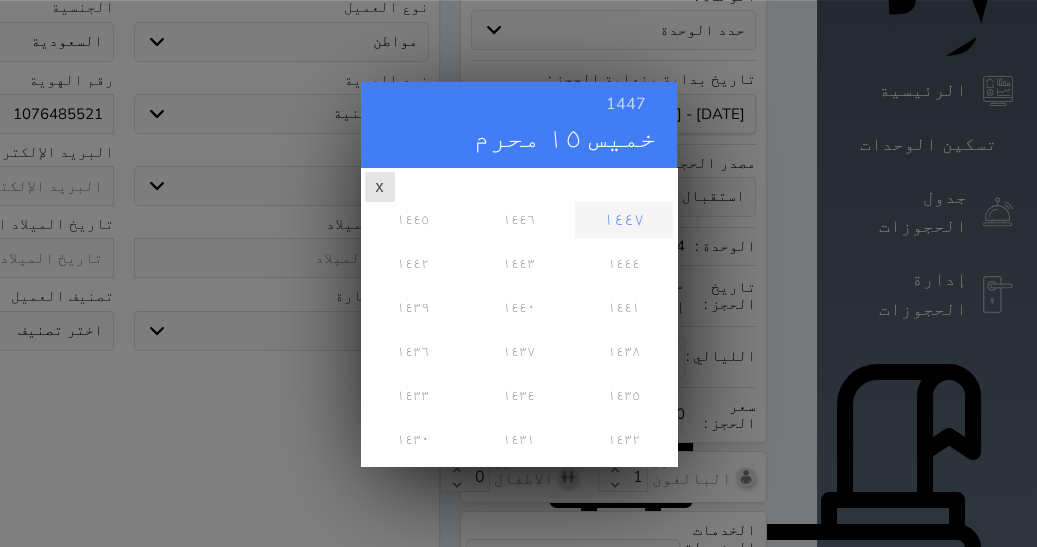 scroll, scrollTop: 0, scrollLeft: 0, axis: both 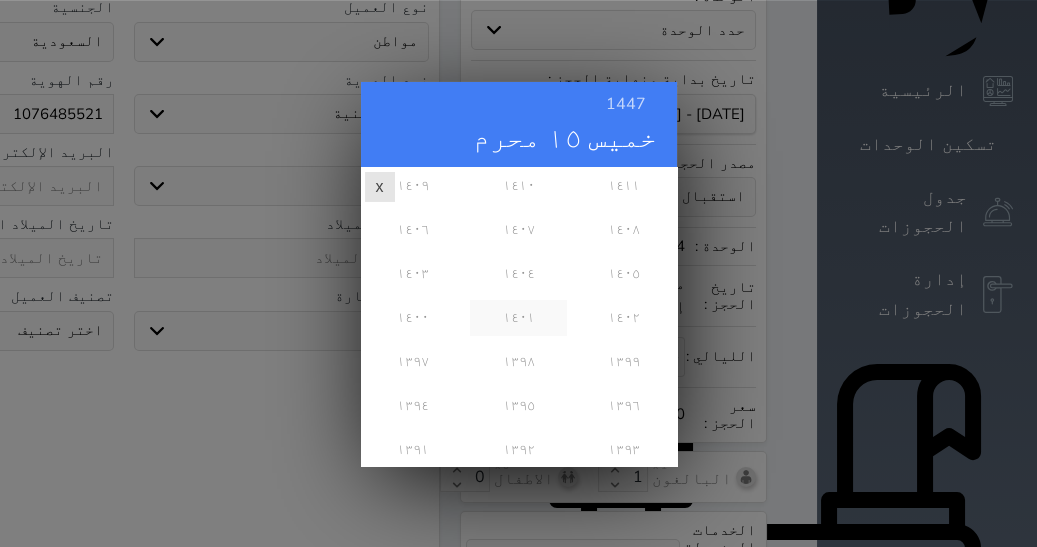 drag, startPoint x: 509, startPoint y: 324, endPoint x: 553, endPoint y: 318, distance: 44.407207 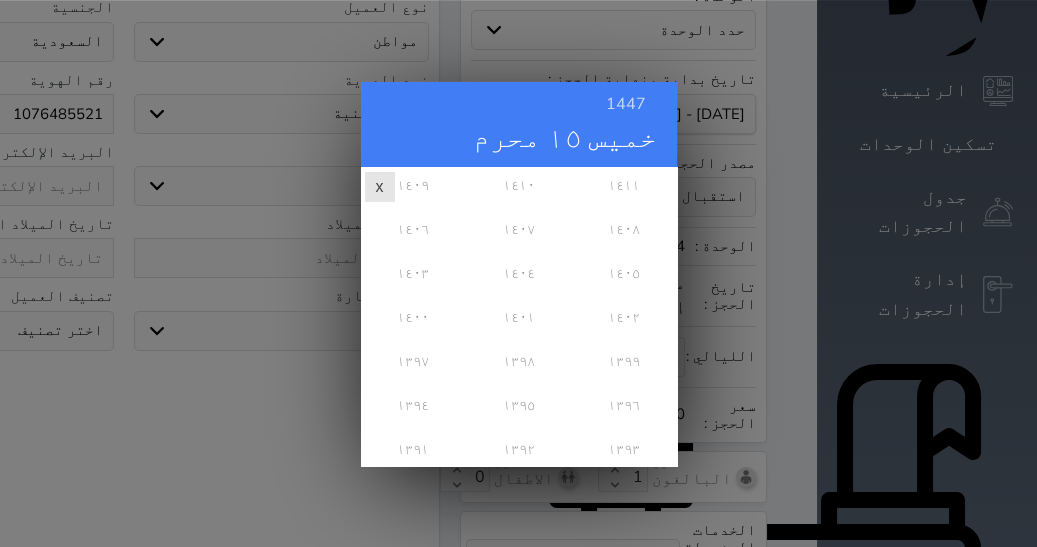 click on "١٤٠١" at bounding box center (518, 317) 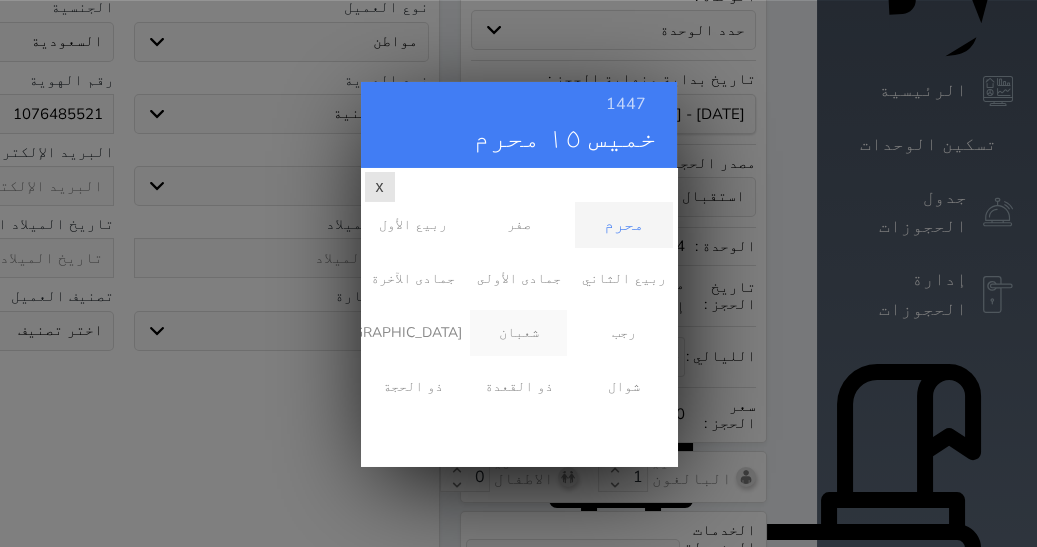 scroll, scrollTop: 0, scrollLeft: 0, axis: both 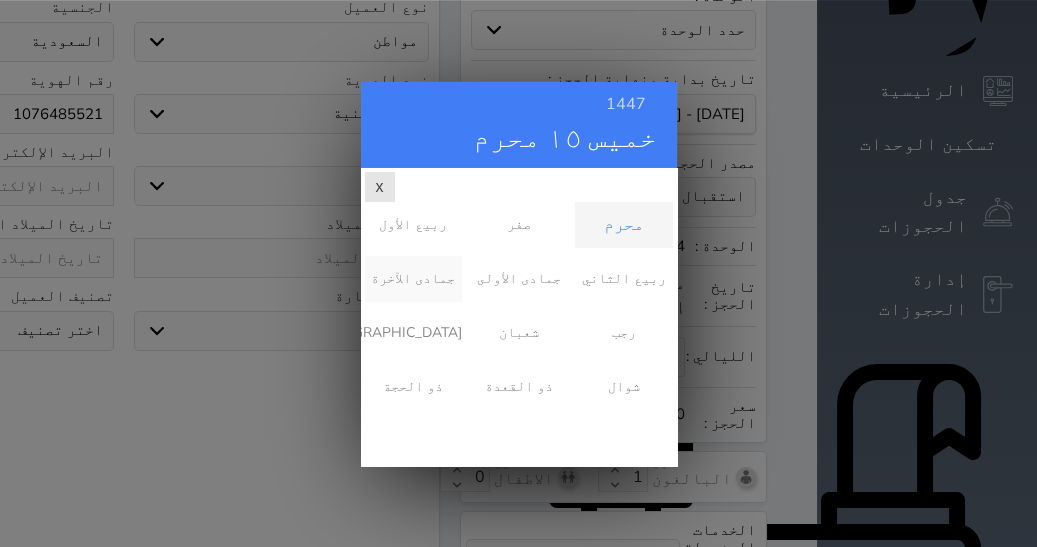 click on "جمادى الآخرة" at bounding box center [413, 278] 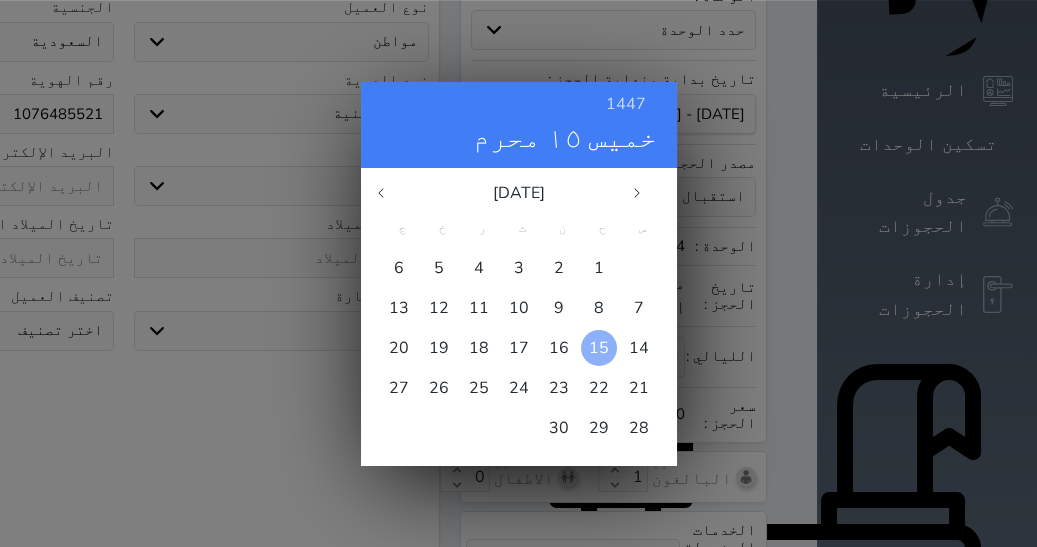 click on "15" at bounding box center (599, 347) 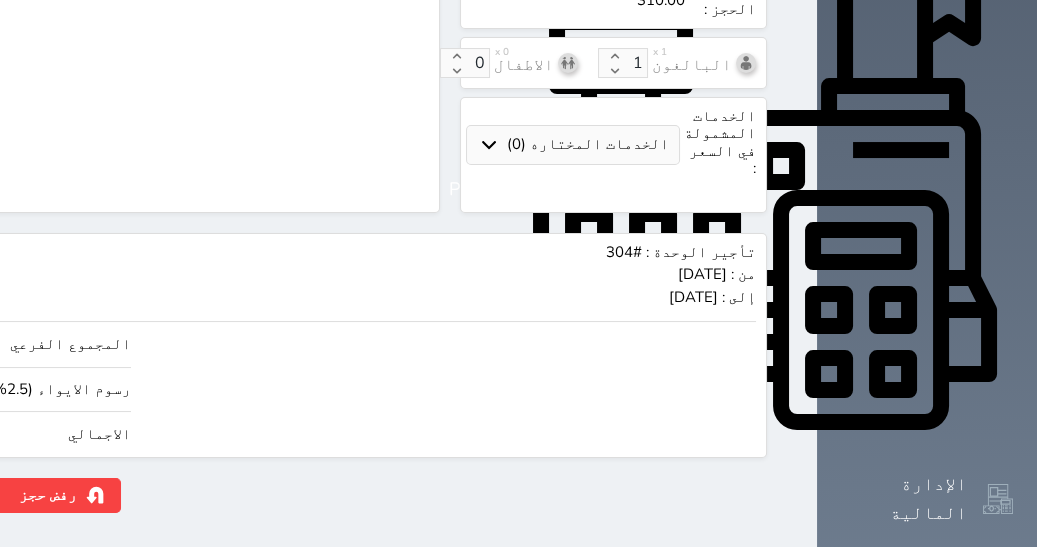 scroll, scrollTop: 835, scrollLeft: 0, axis: vertical 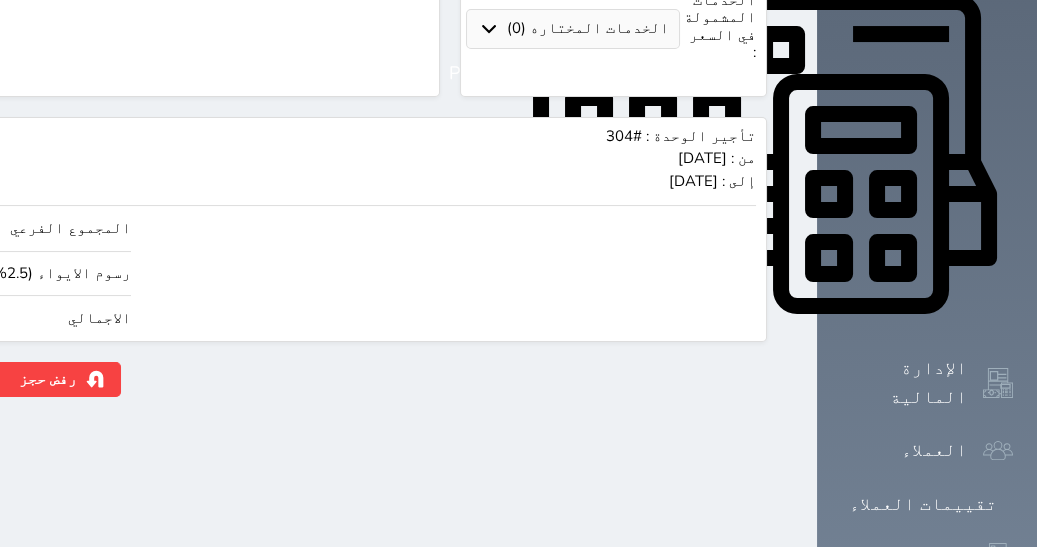 click on "310.00" at bounding box center [-117, 318] 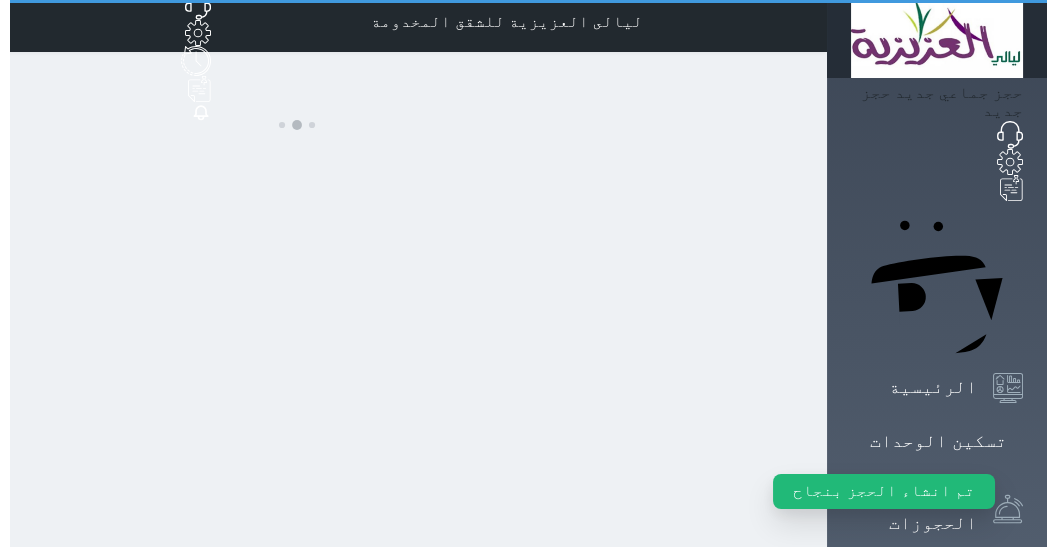 scroll, scrollTop: 0, scrollLeft: 0, axis: both 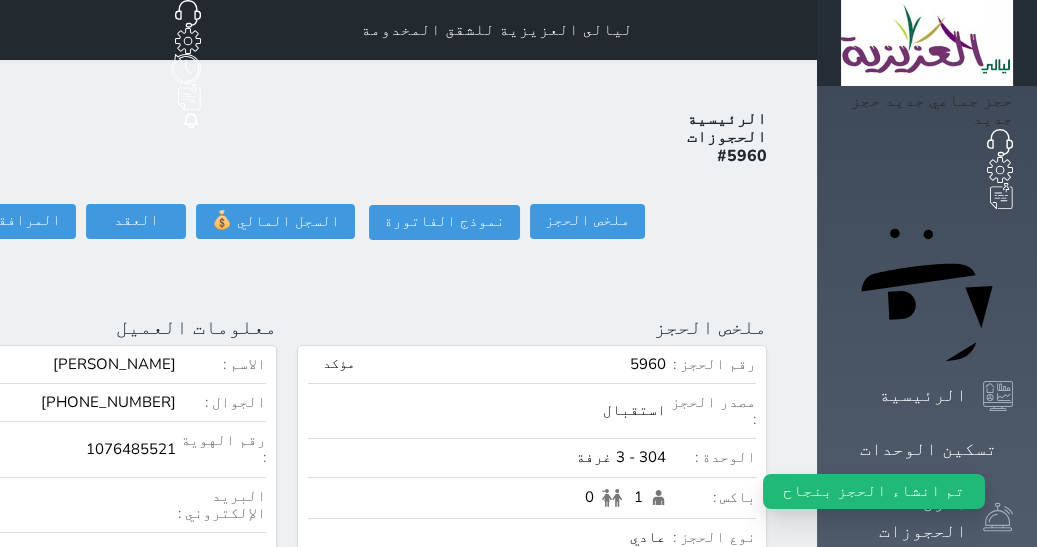 click on "تسجيل دخول" at bounding box center [-126, 221] 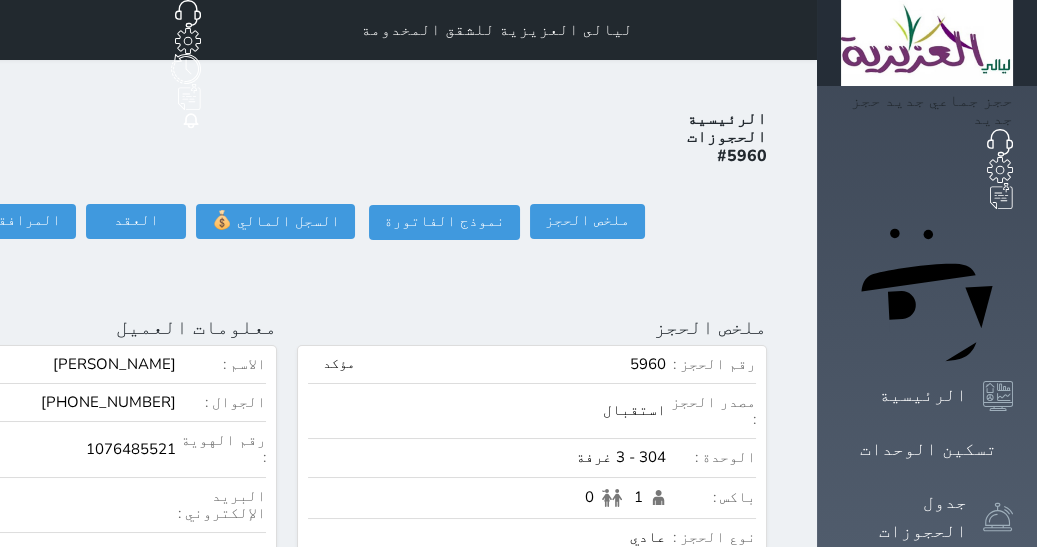 click on "تسجيل دخول" at bounding box center (-126, 221) 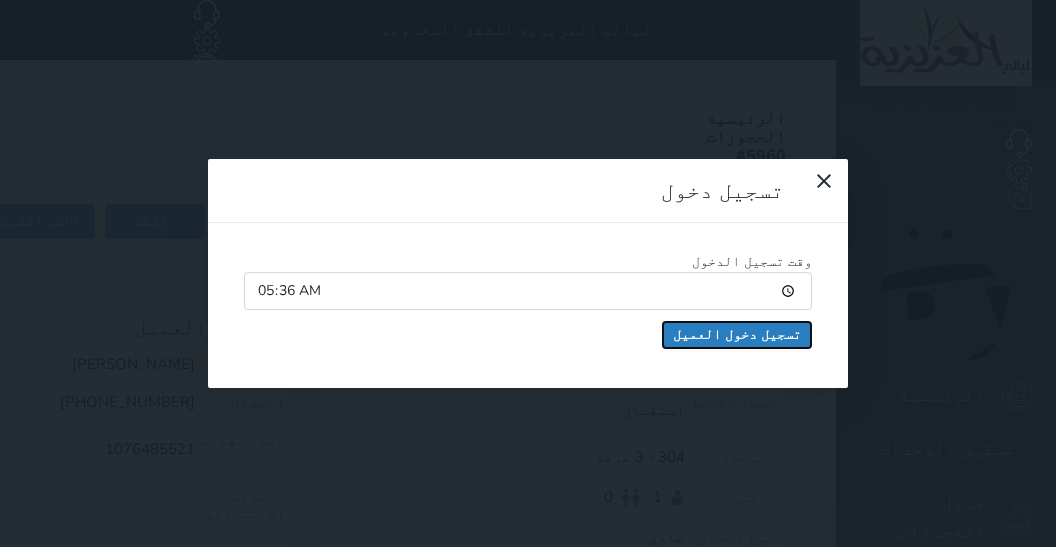 click on "تسجيل دخول العميل" at bounding box center (737, 335) 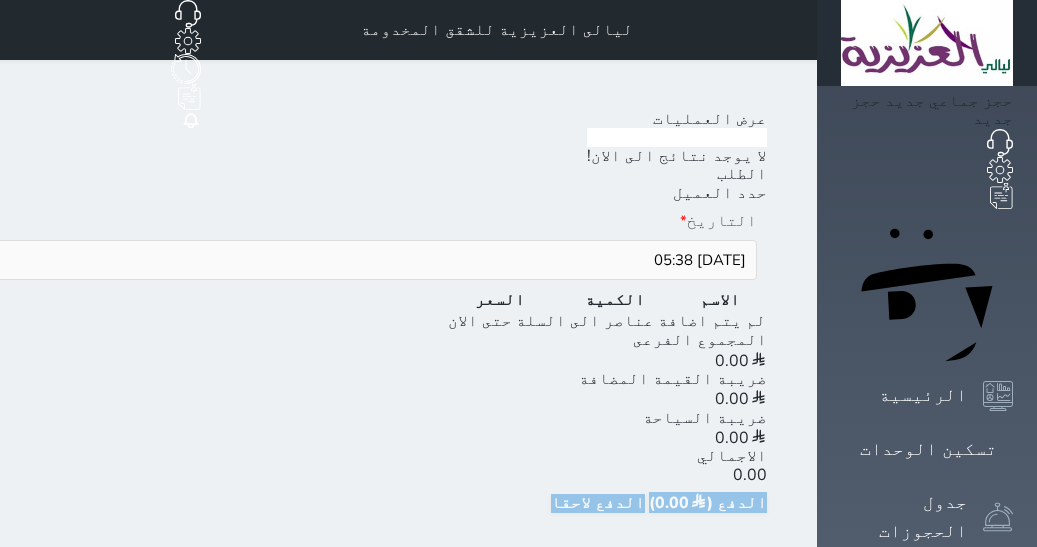scroll, scrollTop: 0, scrollLeft: 0, axis: both 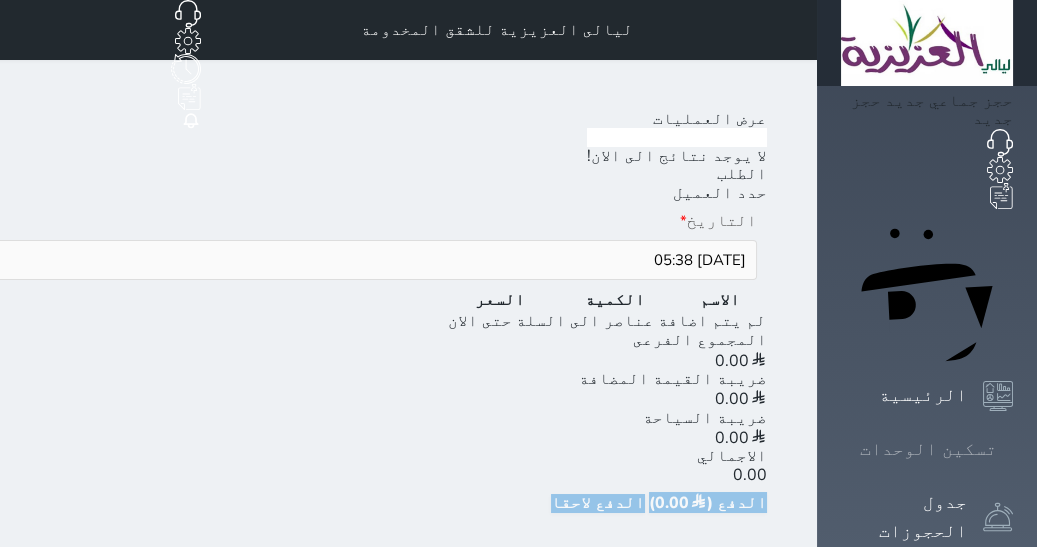 click 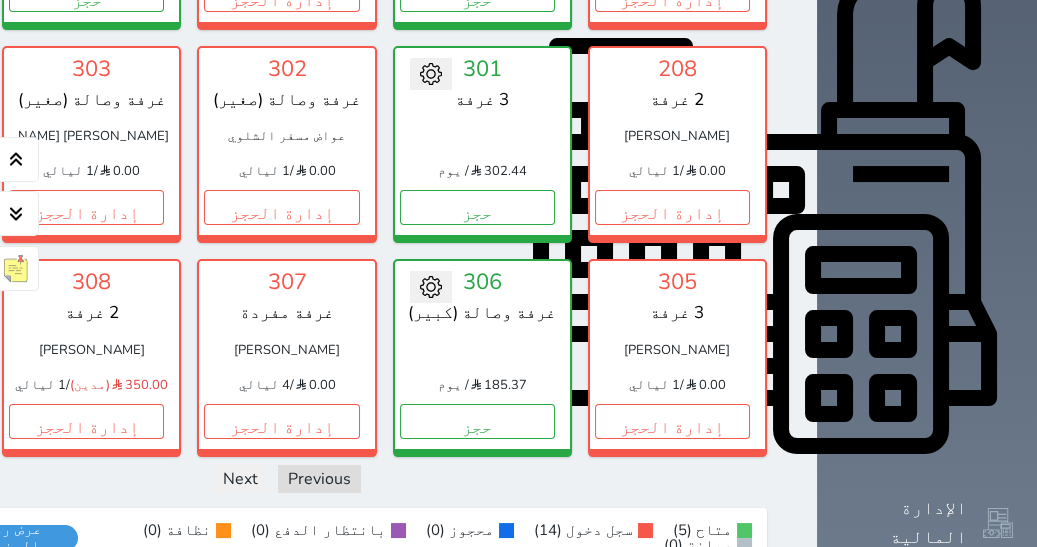 scroll, scrollTop: 712, scrollLeft: 0, axis: vertical 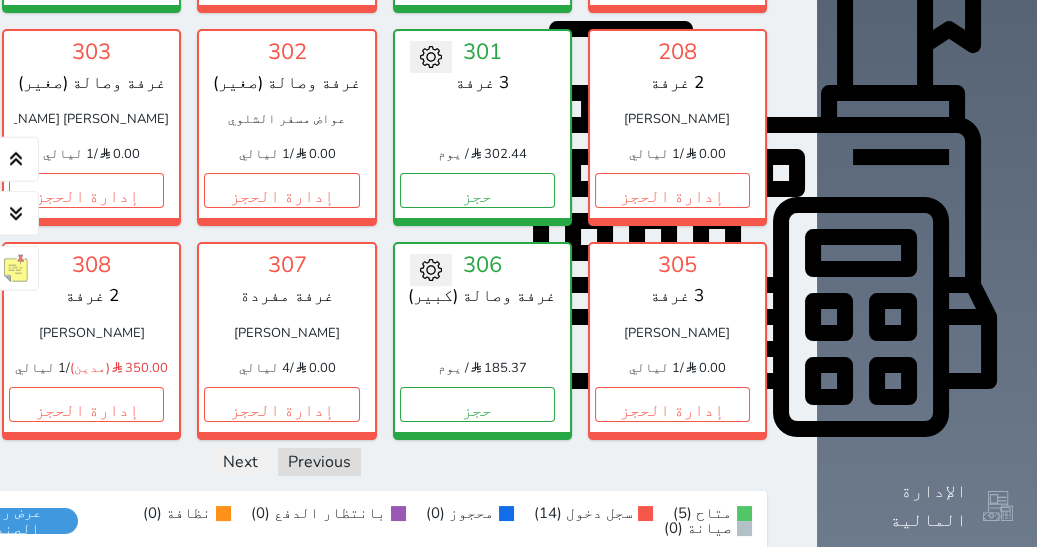 click on "إدارة الحجز" at bounding box center (-109, 190) 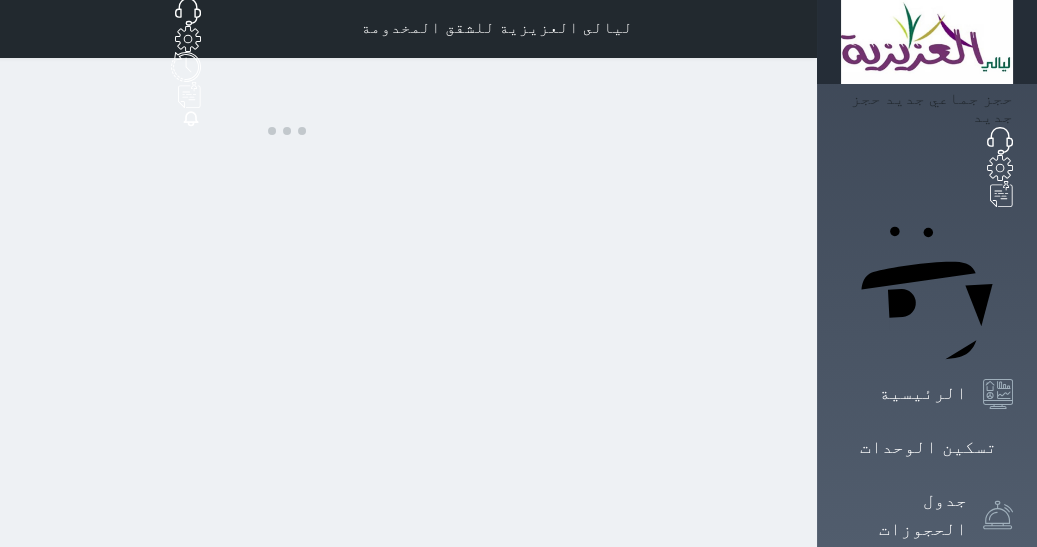 scroll, scrollTop: 0, scrollLeft: 0, axis: both 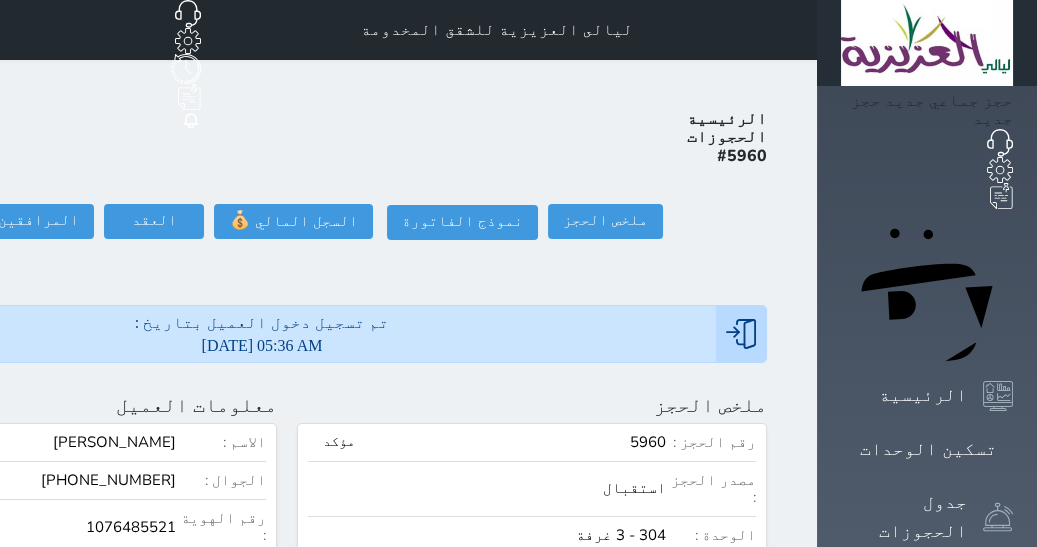 select 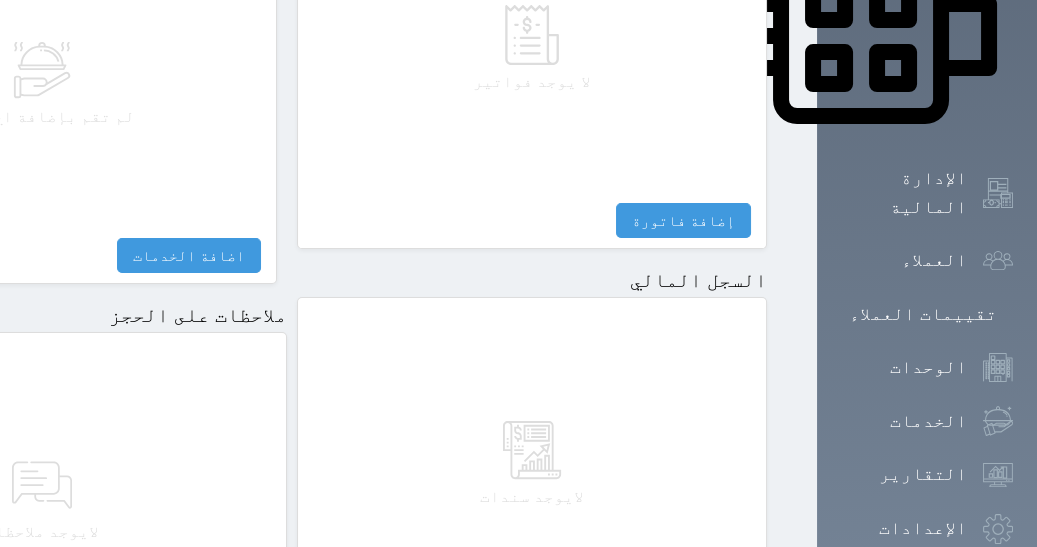 scroll, scrollTop: 1175, scrollLeft: 0, axis: vertical 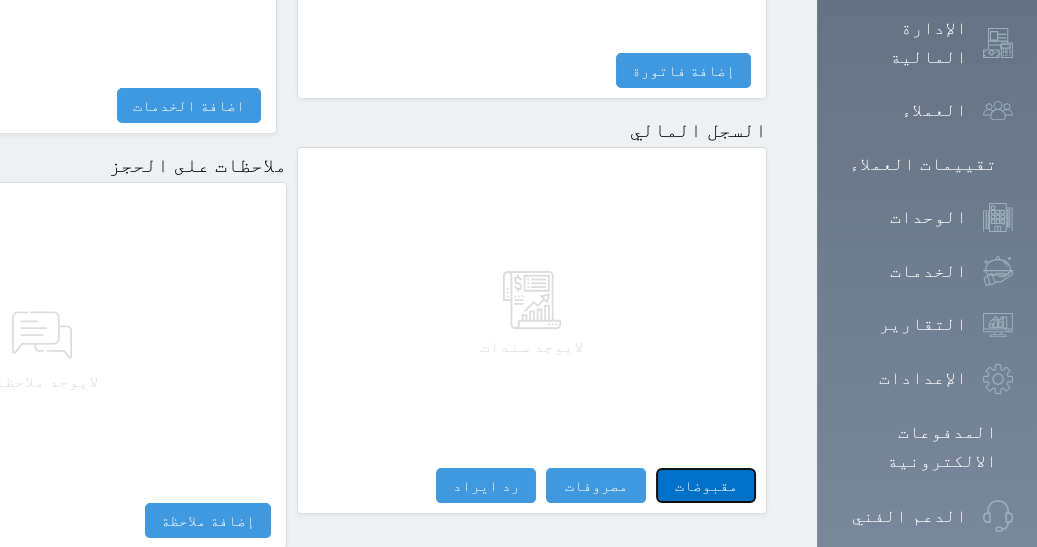 click on "مقبوضات" at bounding box center (706, 485) 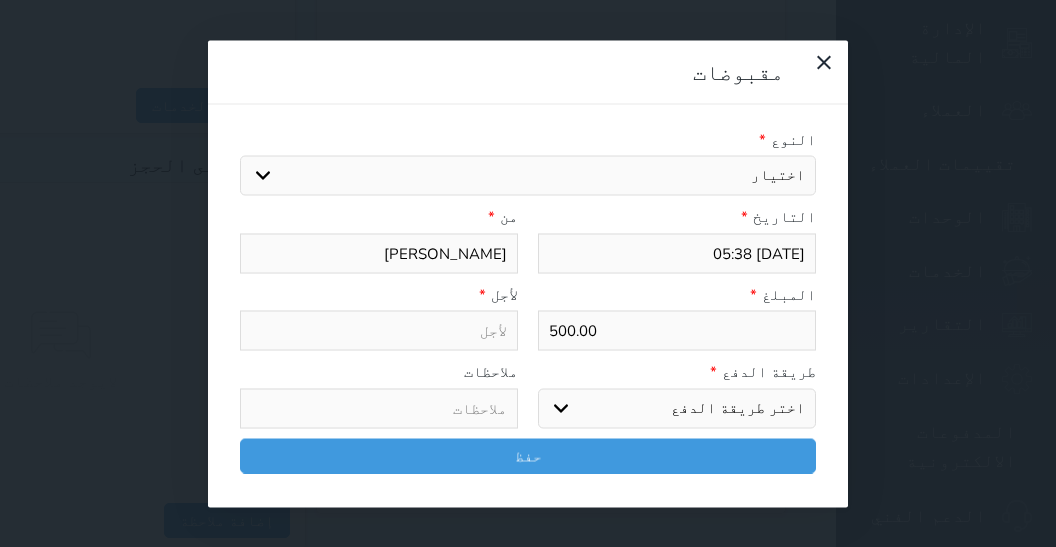 select 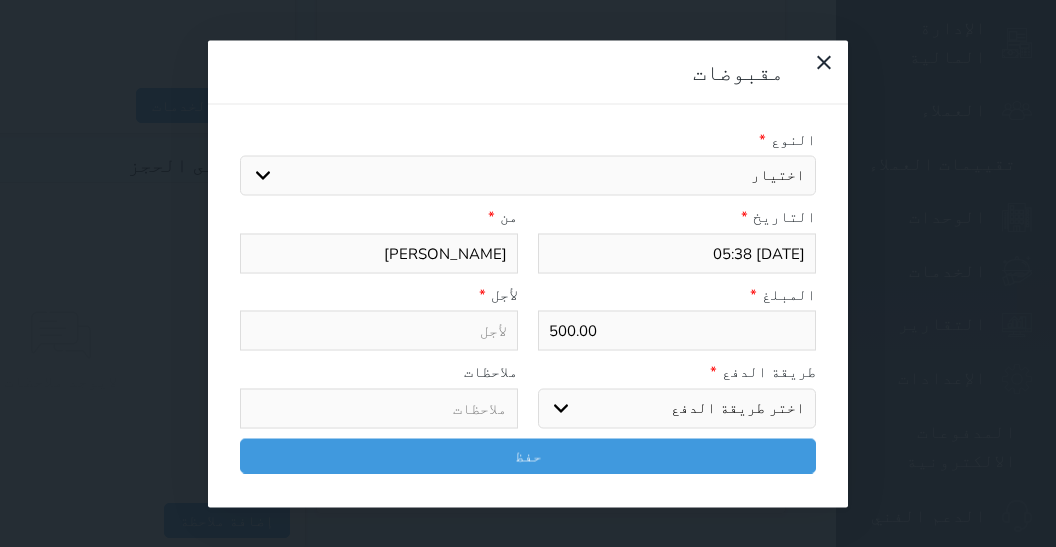click on "اختيار   مقبوضات عامة قيمة إيجار فواتير تامين عربون لا ينطبق آخر مغسلة واي فاي - الإنترنت مواقف السيارات طعام الأغذية والمشروبات مشروبات المشروبات الباردة المشروبات الساخنة الإفطار غداء عشاء مخبز و كعك حمام سباحة الصالة الرياضية سبا و خدمات الجمال اختيار وإسقاط (خدمات النقل) ميني بار كابل - تلفزيون سرير إضافي تصفيف الشعر التسوق خدمات الجولات السياحية المنظمة خدمات الدليل السياحي" at bounding box center (528, 176) 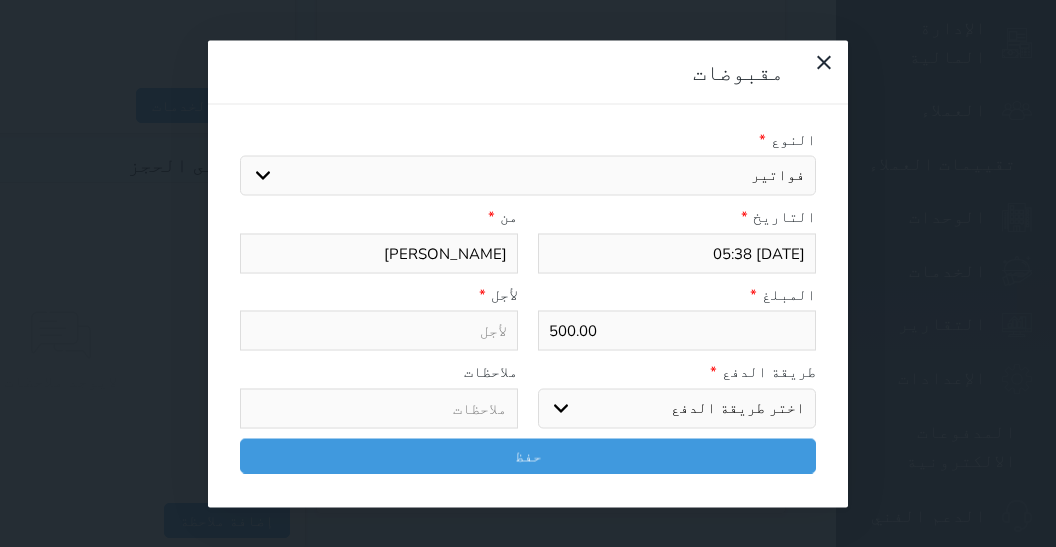 click on "فواتير" at bounding box center [0, 0] 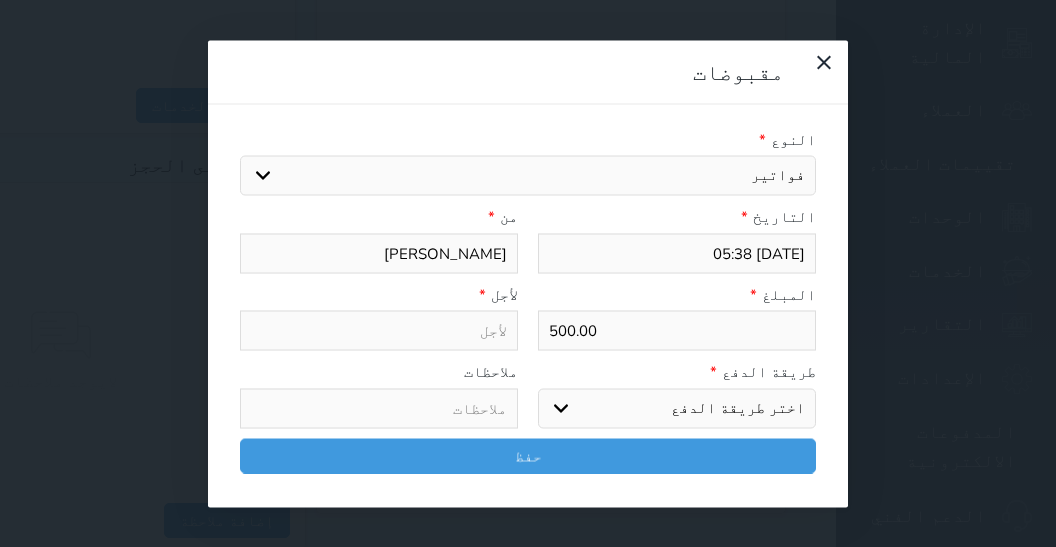 select 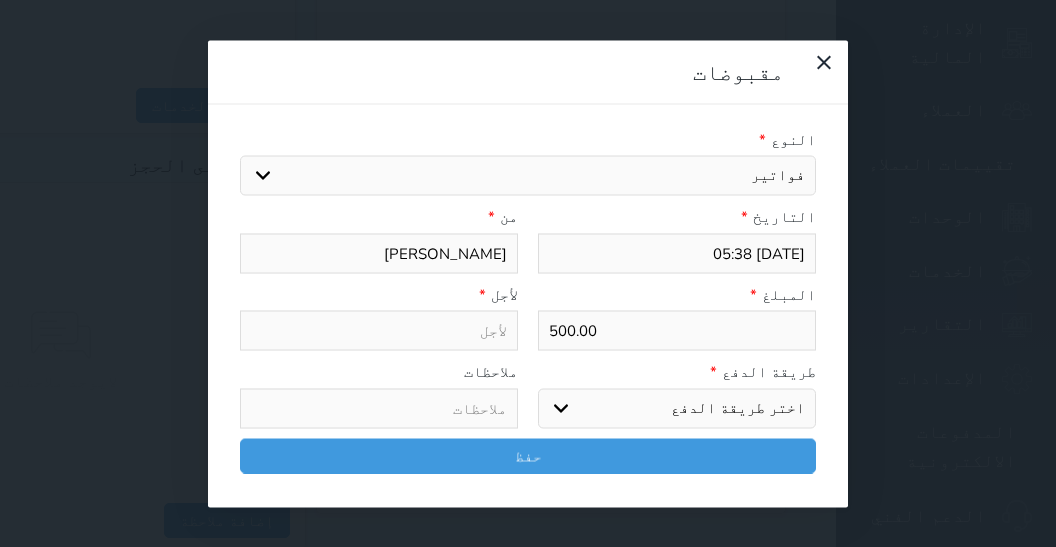type on "فواتير - الوحدة - 304" 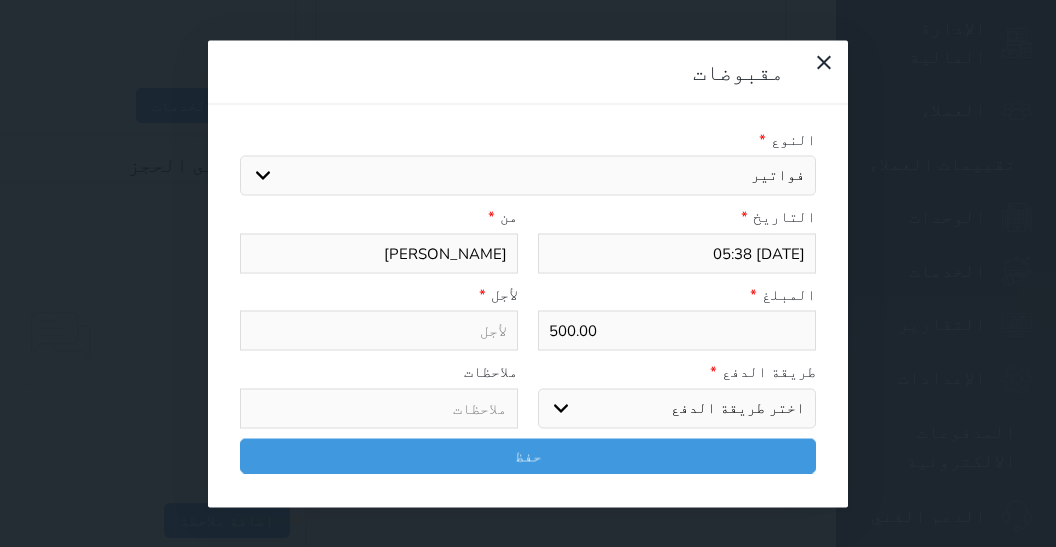 select 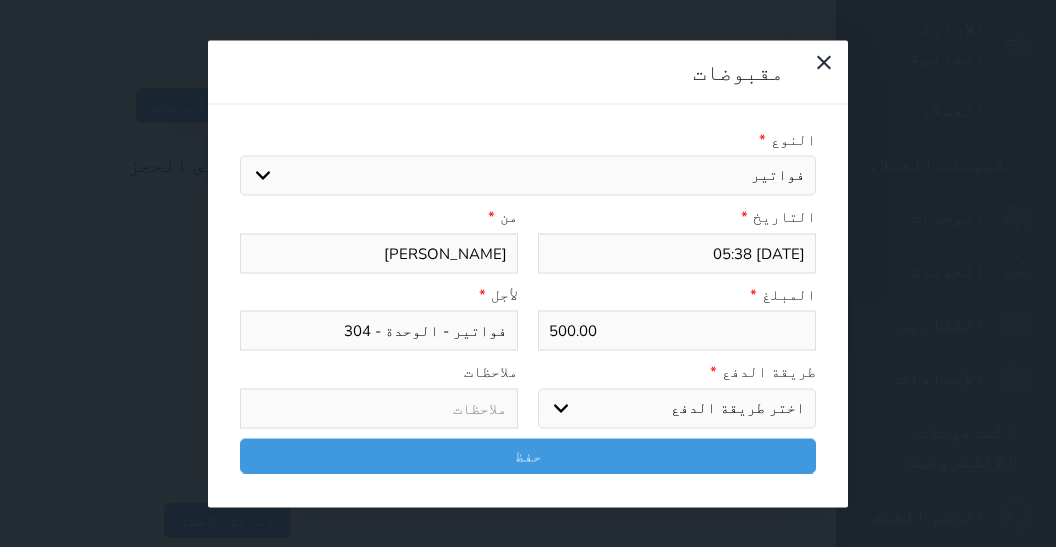 click on "اختر طريقة الدفع   دفع نقدى   تحويل بنكى   مدى   بطاقة ائتمان   آجل" at bounding box center (677, 408) 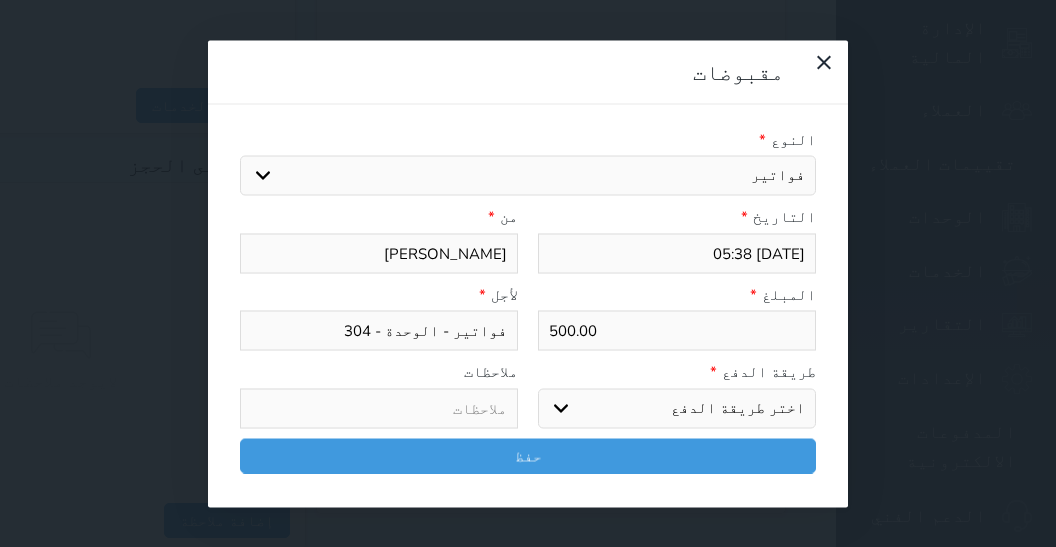 click on "مقبوضات                 النوع  *    اختيار   مقبوضات عامة قيمة إيجار فواتير تامين عربون لا ينطبق آخر مغسلة واي فاي - الإنترنت مواقف السيارات طعام الأغذية والمشروبات مشروبات المشروبات الباردة المشروبات الساخنة الإفطار غداء عشاء مخبز و كعك حمام سباحة الصالة الرياضية سبا و خدمات الجمال اختيار وإسقاط (خدمات النقل) ميني بار كابل - تلفزيون سرير إضافي تصفيف الشعر التسوق خدمات الجولات السياحية المنظمة خدمات الدليل السياحي   التاريخ *   2025-07-10 05:38   من *   محمد بن علي صيرم   المبلغ *   500.00   لأجل *   فواتير - الوحدة - 304   طريقة الدفع *   اختر طريقة الدفع   دفع نقدى   تحويل بنكى   مدى     آجل" at bounding box center [528, 273] 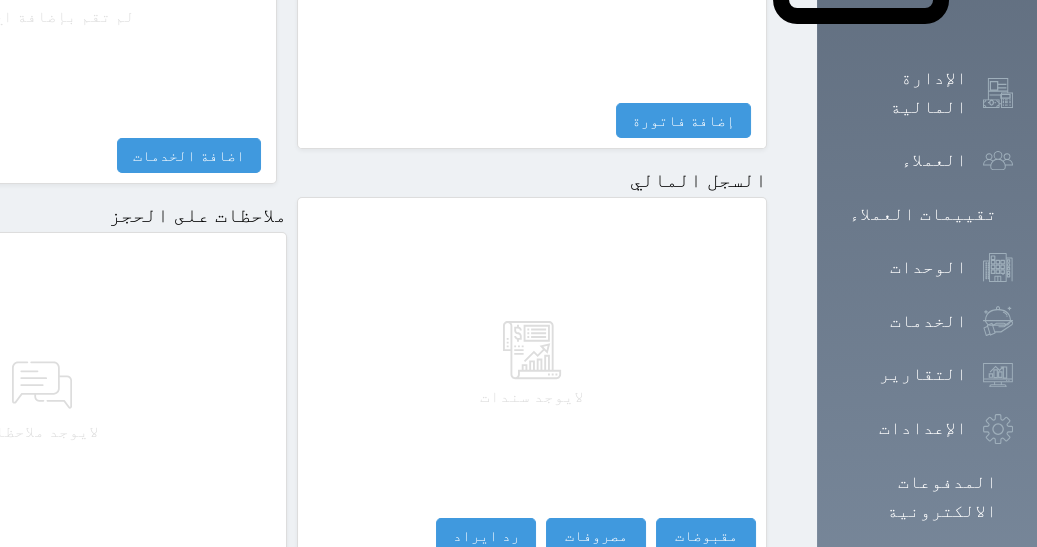 scroll, scrollTop: 1175, scrollLeft: 0, axis: vertical 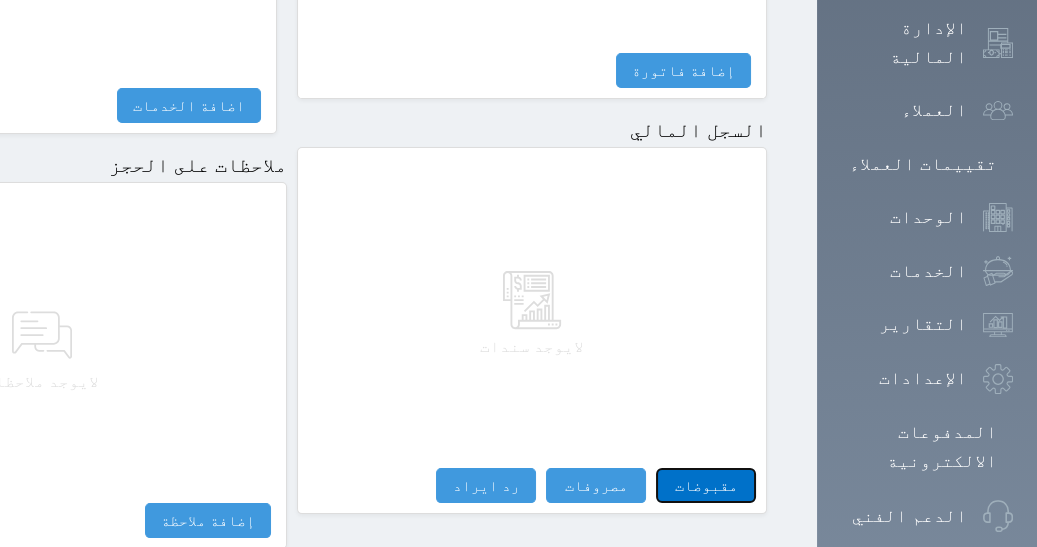 click on "مقبوضات" at bounding box center [706, 485] 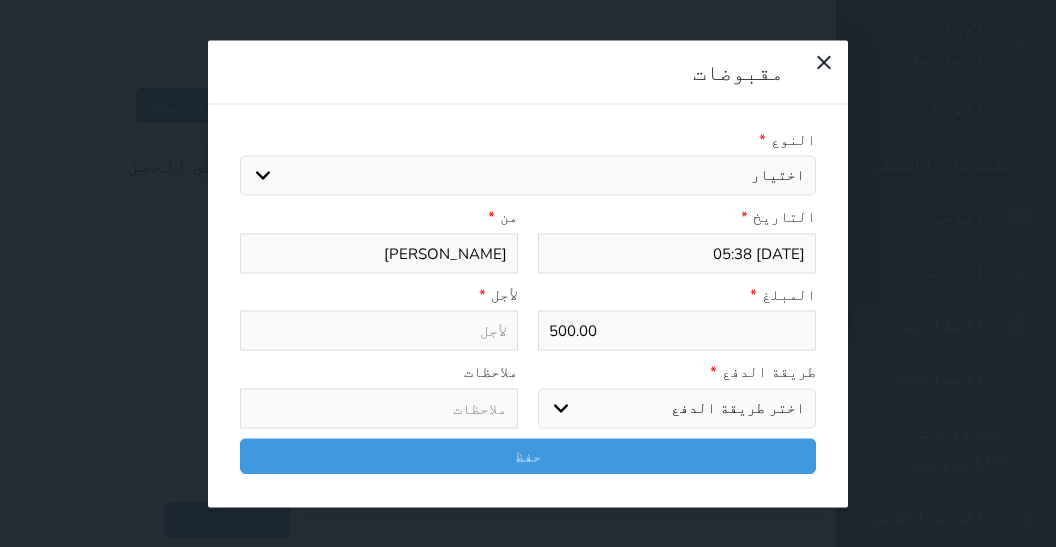 select 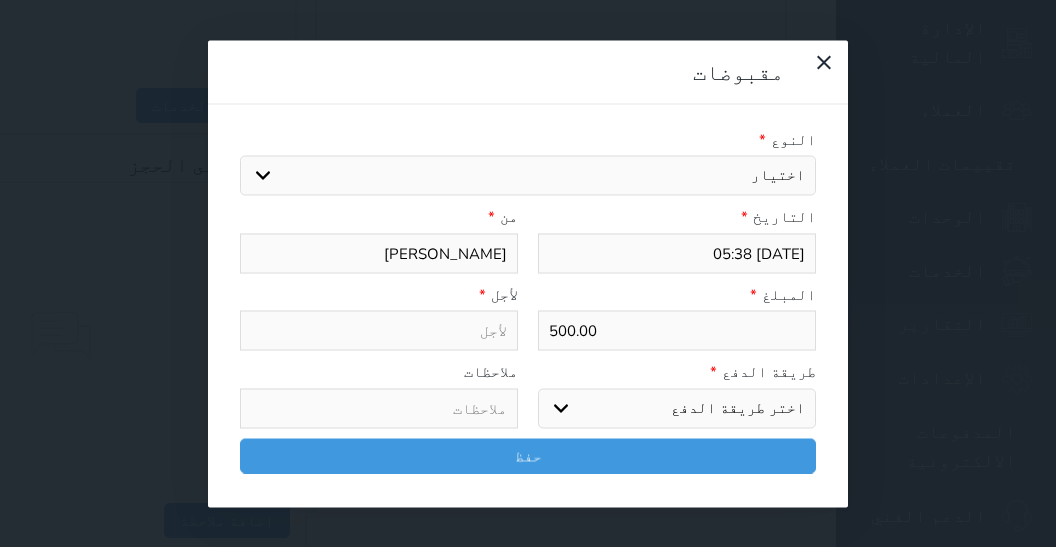 select 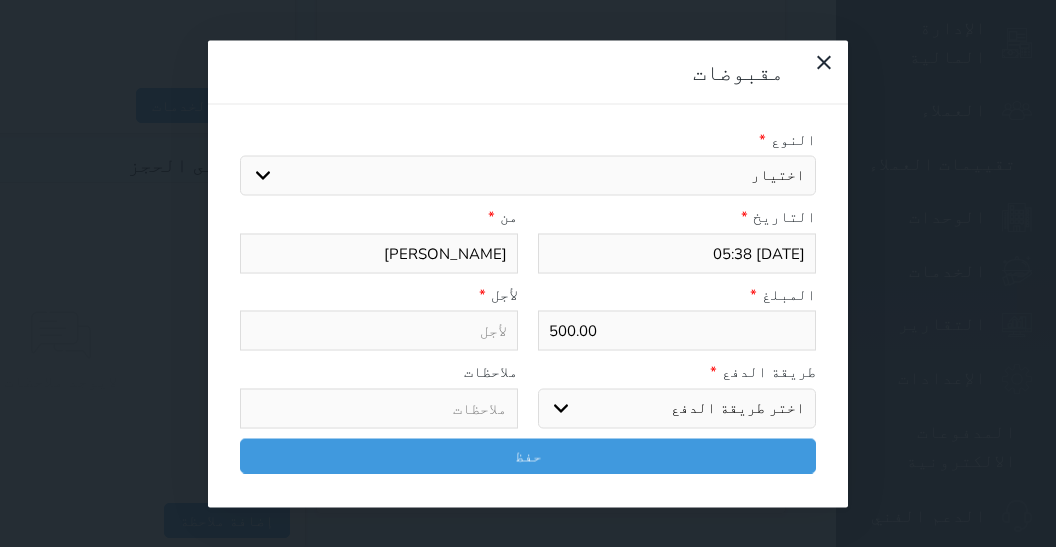 click on "اختر طريقة الدفع   دفع نقدى   تحويل بنكى   مدى   بطاقة ائتمان   آجل" at bounding box center [677, 408] 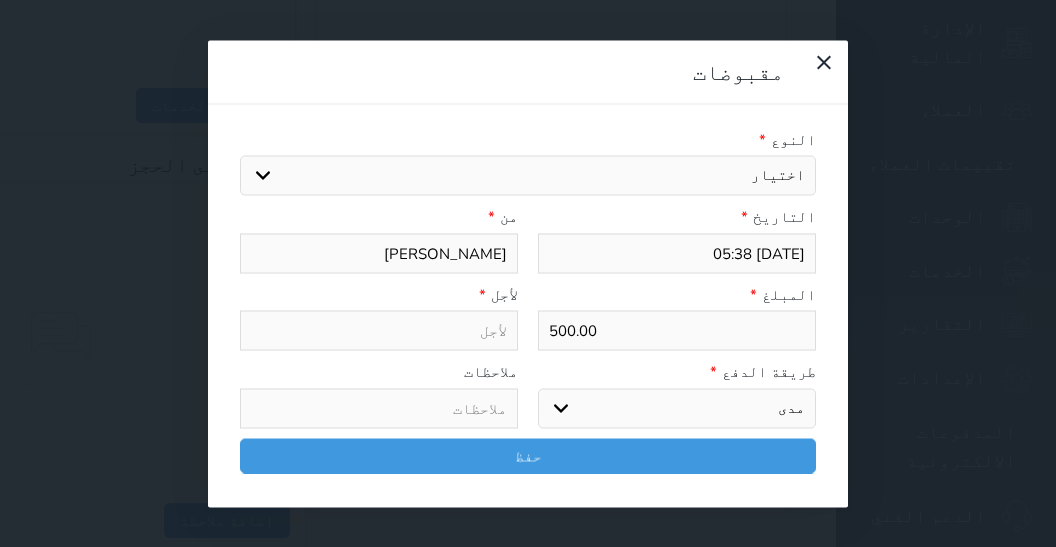 click on "مدى" at bounding box center (0, 0) 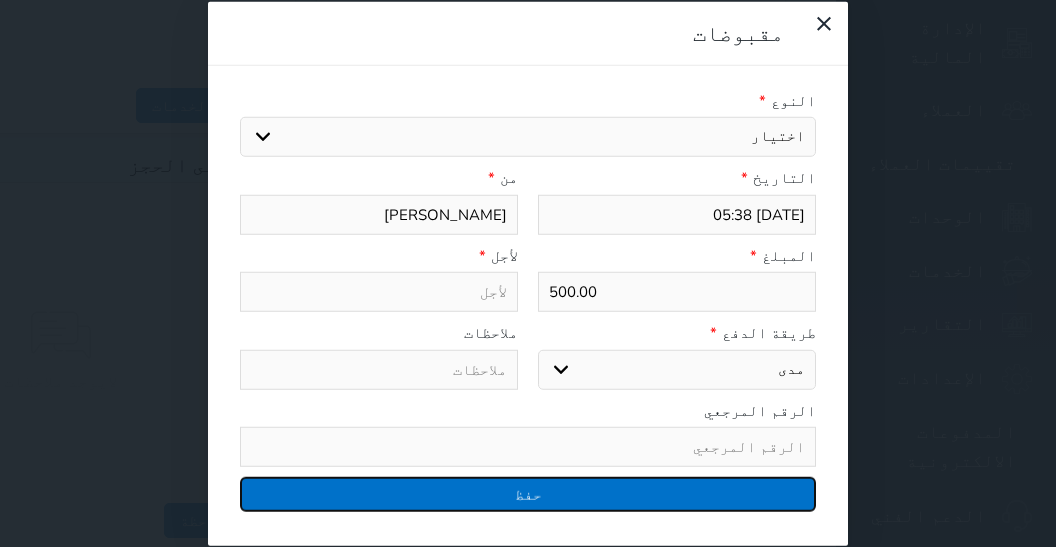 click on "حفظ" at bounding box center [528, 494] 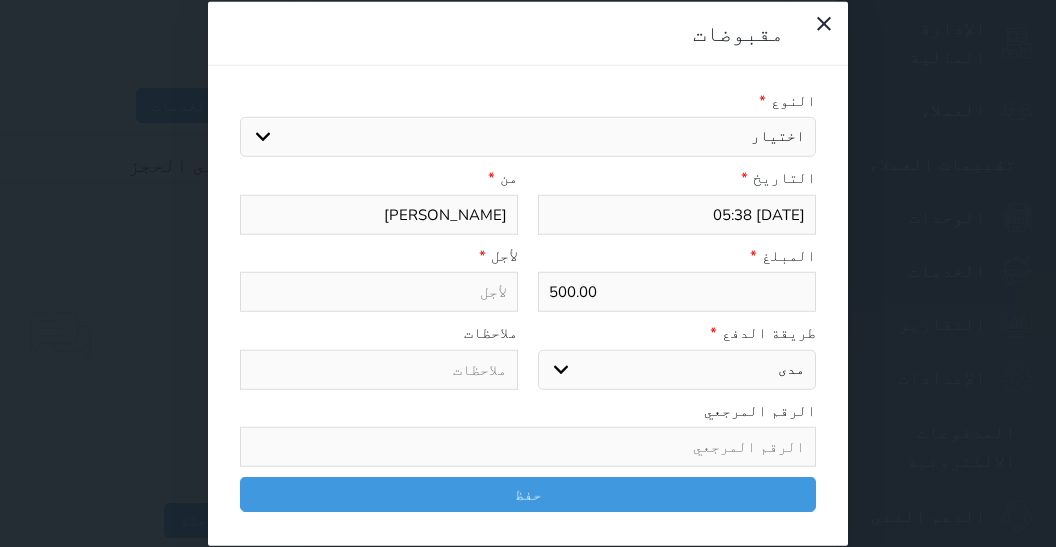 click on "اختيار   مقبوضات عامة قيمة إيجار فواتير تامين عربون لا ينطبق آخر مغسلة واي فاي - الإنترنت مواقف السيارات طعام الأغذية والمشروبات مشروبات المشروبات الباردة المشروبات الساخنة الإفطار غداء عشاء مخبز و كعك حمام سباحة الصالة الرياضية سبا و خدمات الجمال اختيار وإسقاط (خدمات النقل) ميني بار كابل - تلفزيون سرير إضافي تصفيف الشعر التسوق خدمات الجولات السياحية المنظمة خدمات الدليل السياحي" at bounding box center (528, 137) 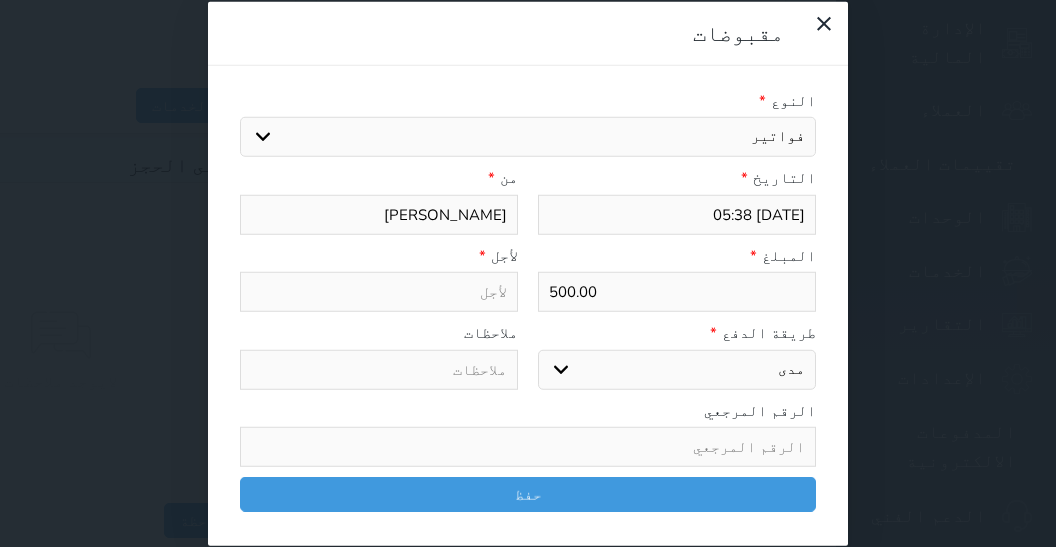 click on "فواتير" at bounding box center [0, 0] 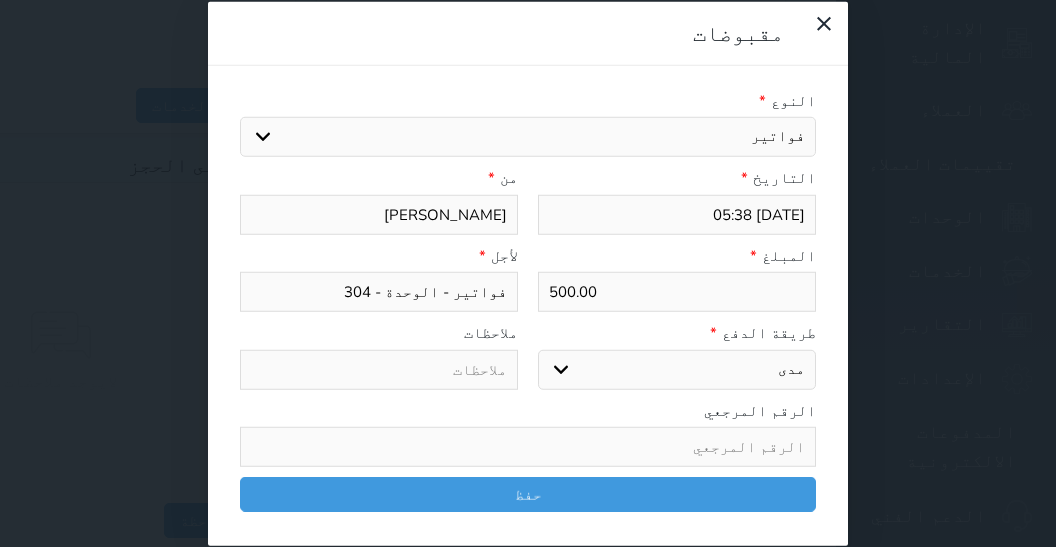 click at bounding box center [528, 447] 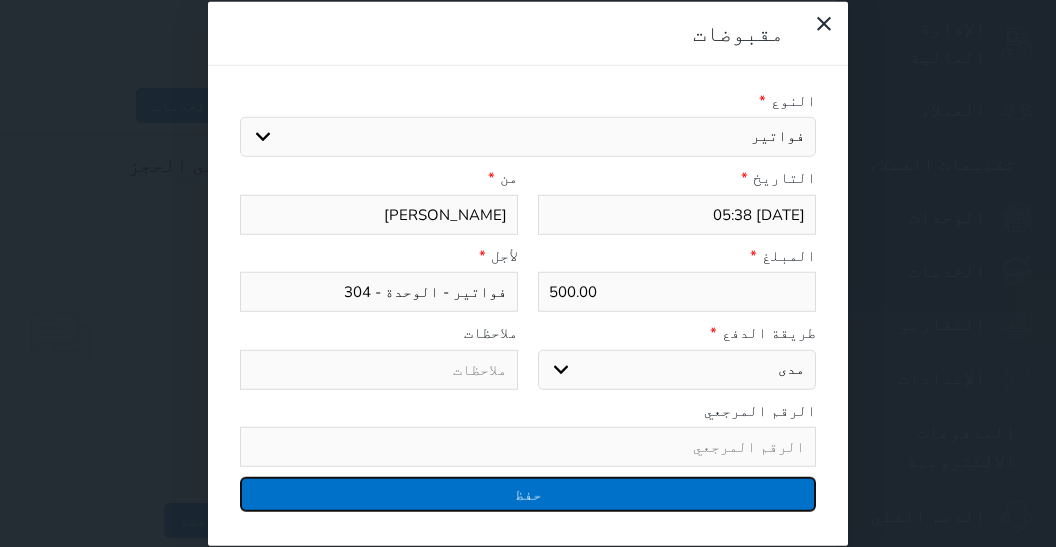 click on "حفظ" at bounding box center [528, 494] 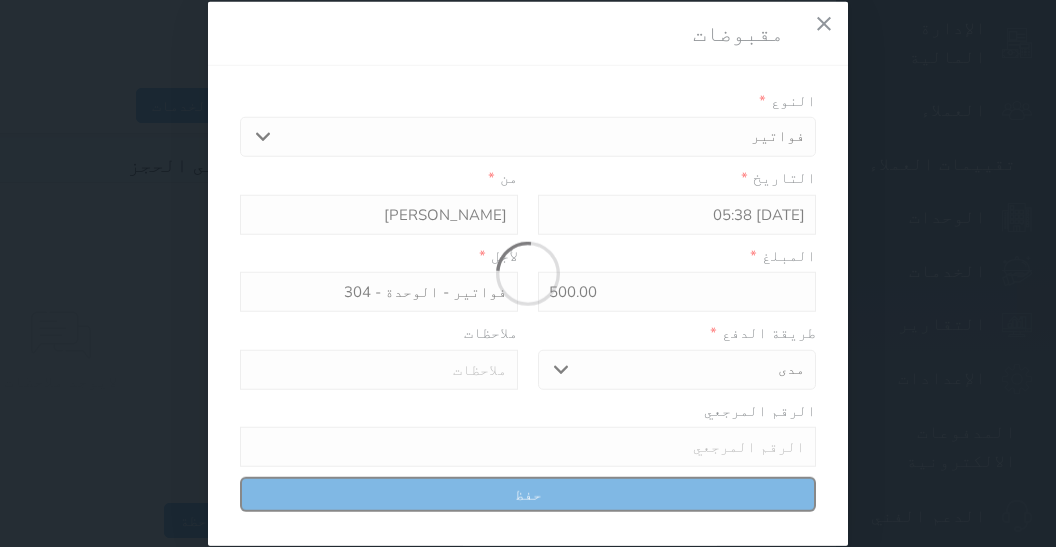 select 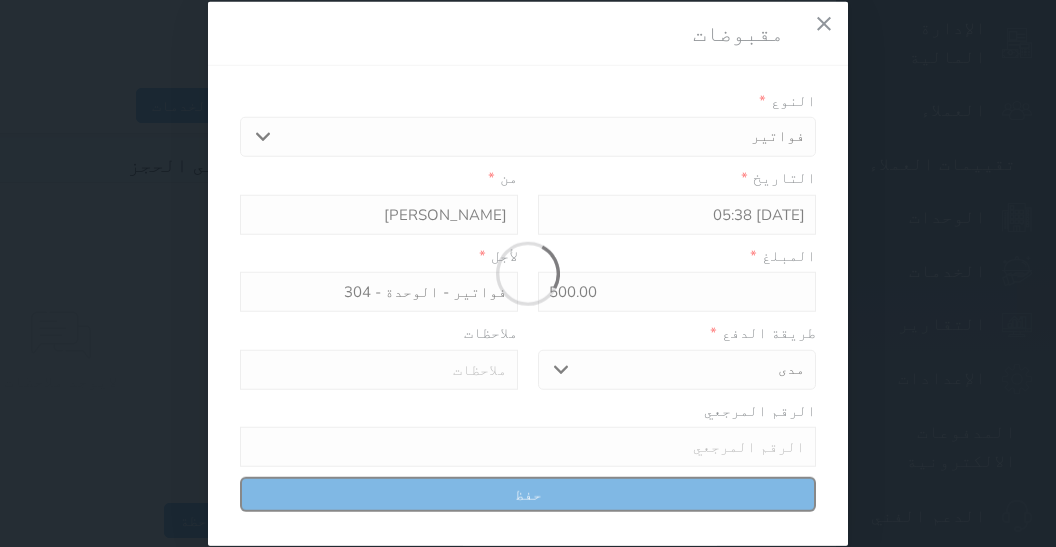 type 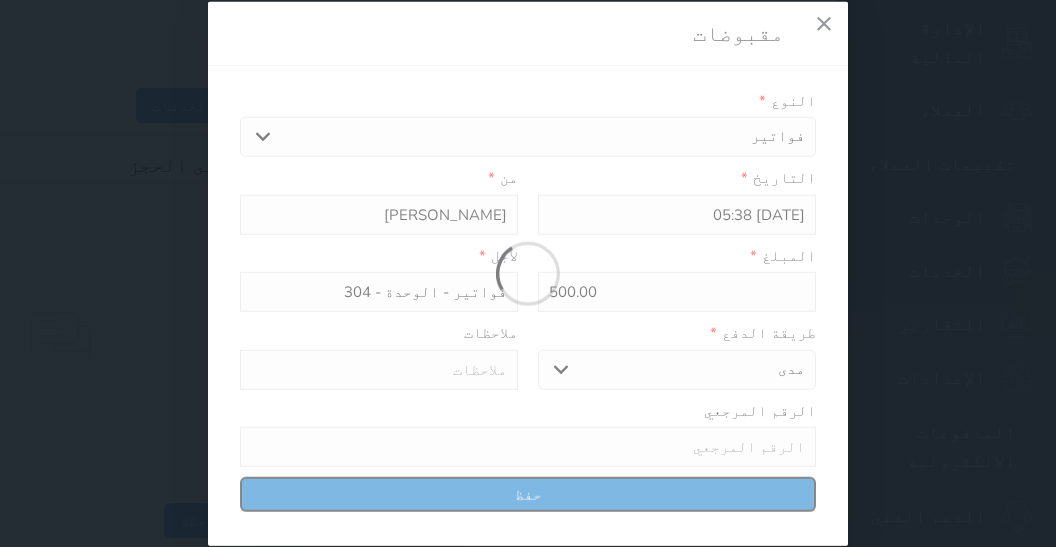 type on "0" 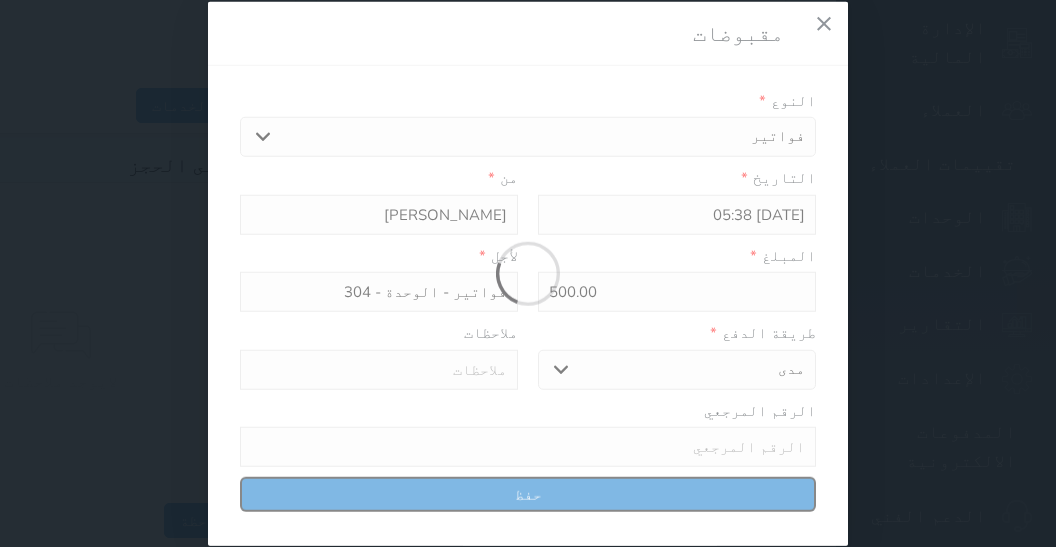 select 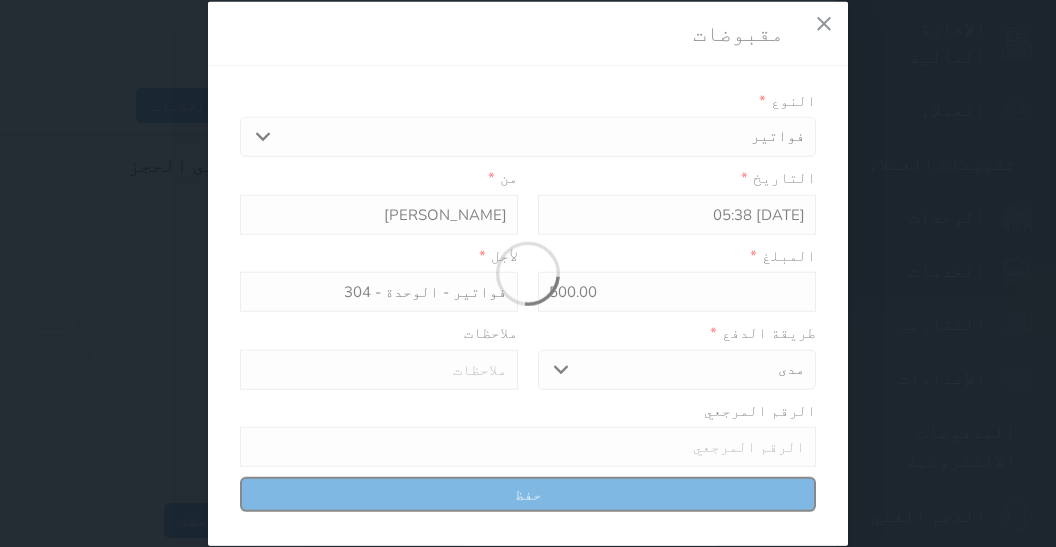 type on "0" 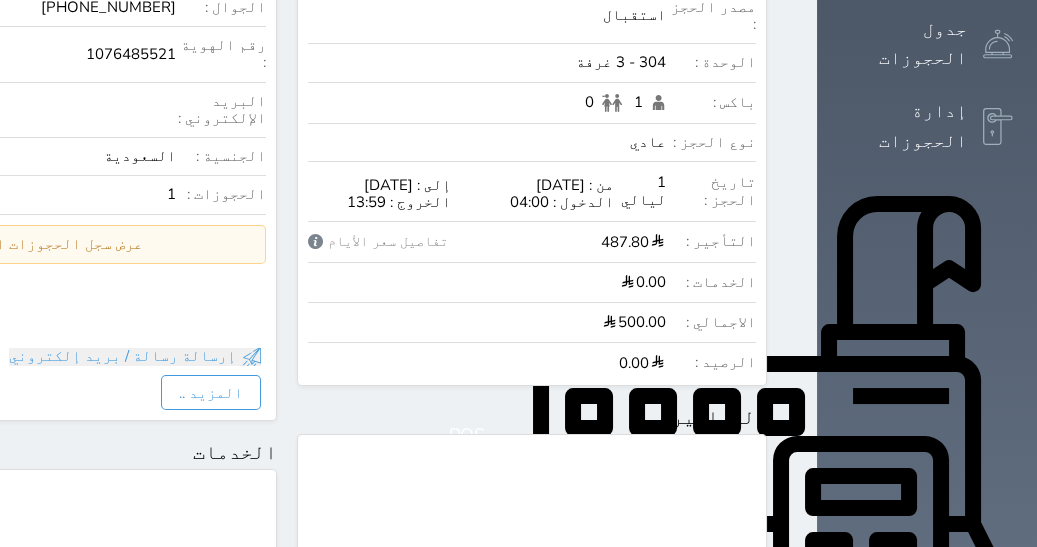 scroll, scrollTop: 0, scrollLeft: 0, axis: both 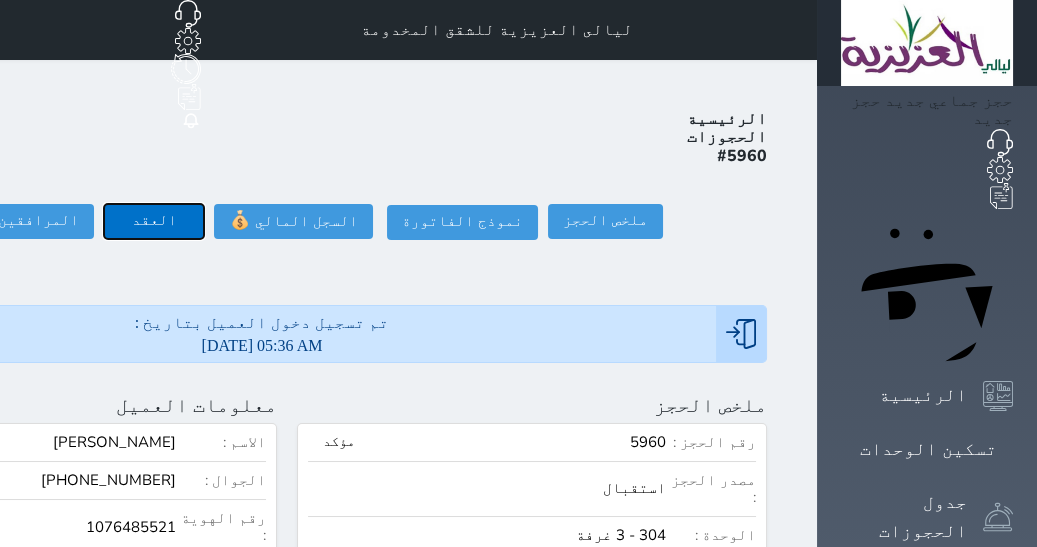 click on "العقد" at bounding box center (154, 221) 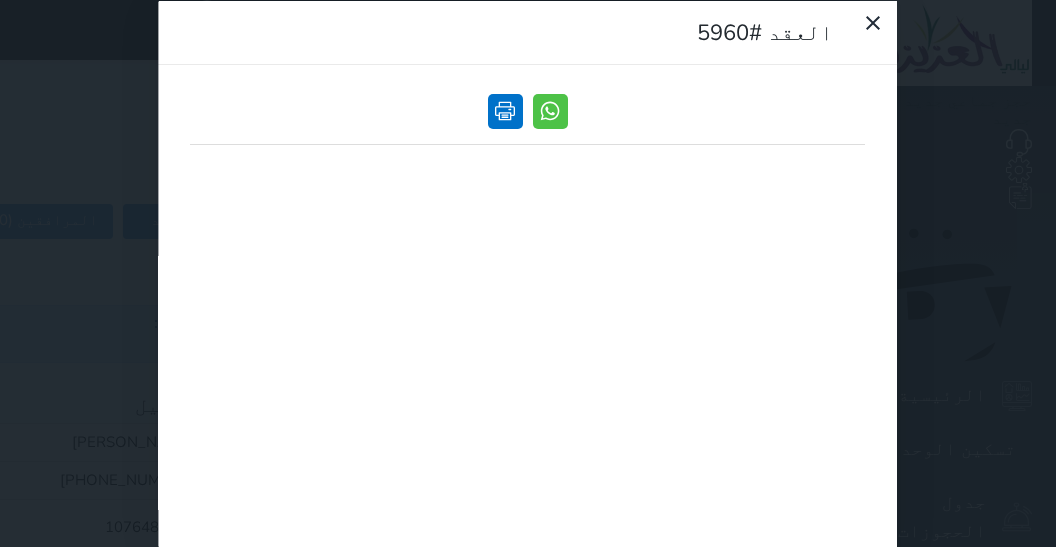 click at bounding box center [505, 110] 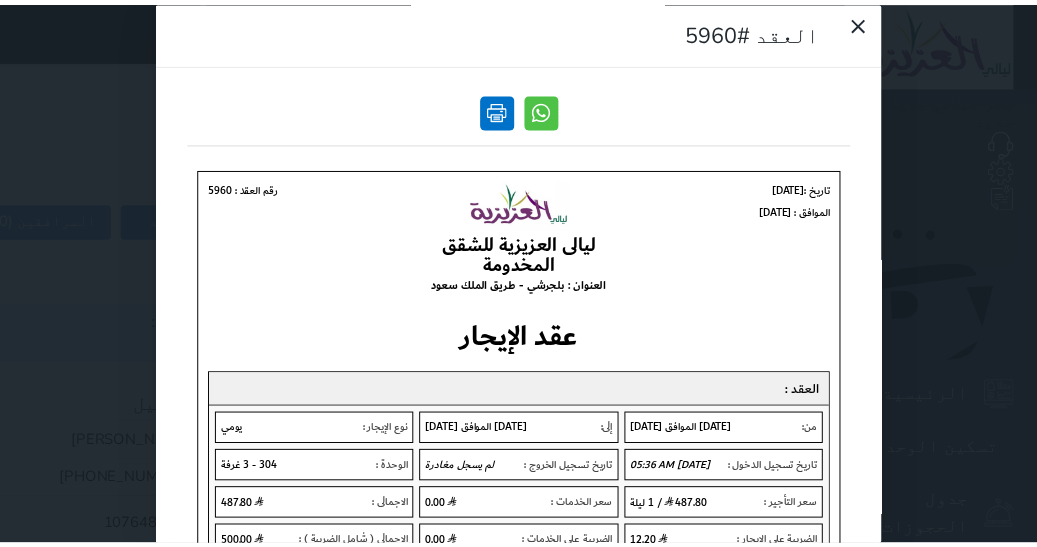 scroll, scrollTop: 0, scrollLeft: 0, axis: both 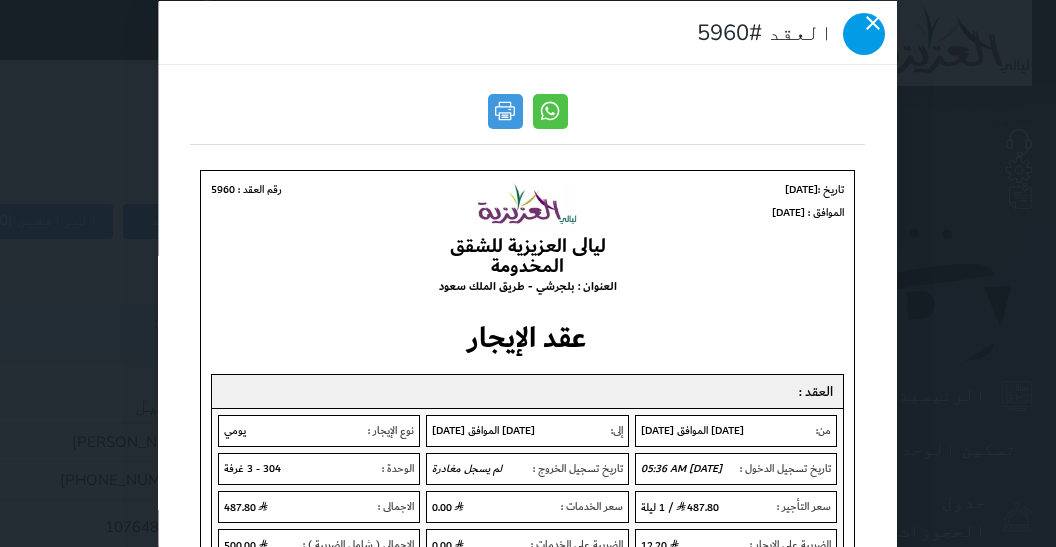 click 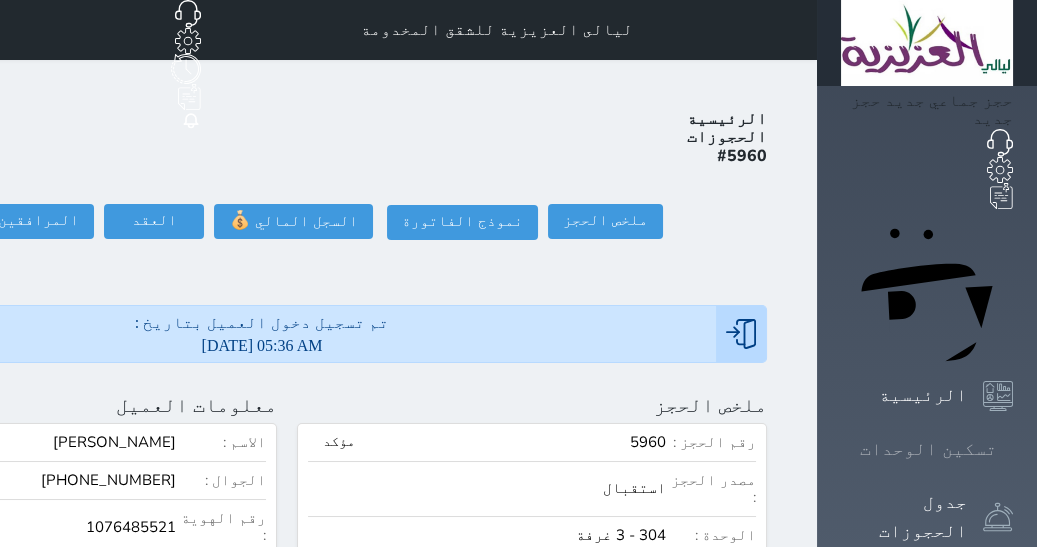 click on "تسكين الوحدات" at bounding box center [927, 449] 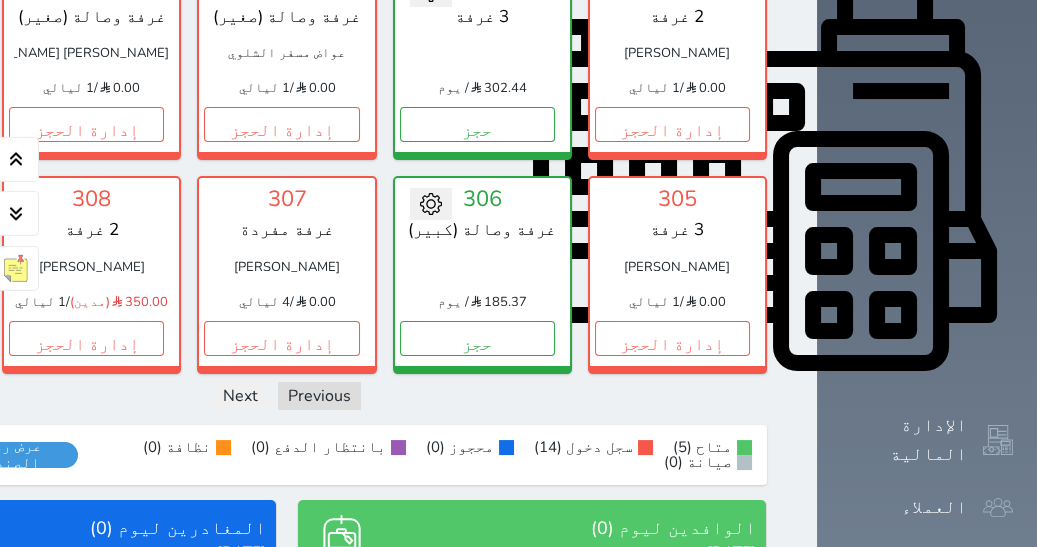 scroll, scrollTop: 781, scrollLeft: 0, axis: vertical 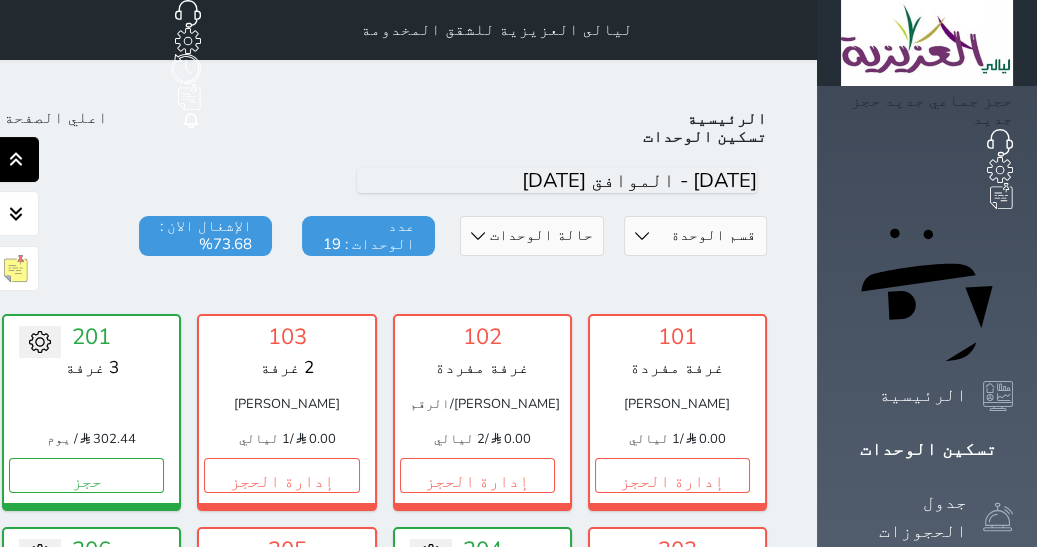 click 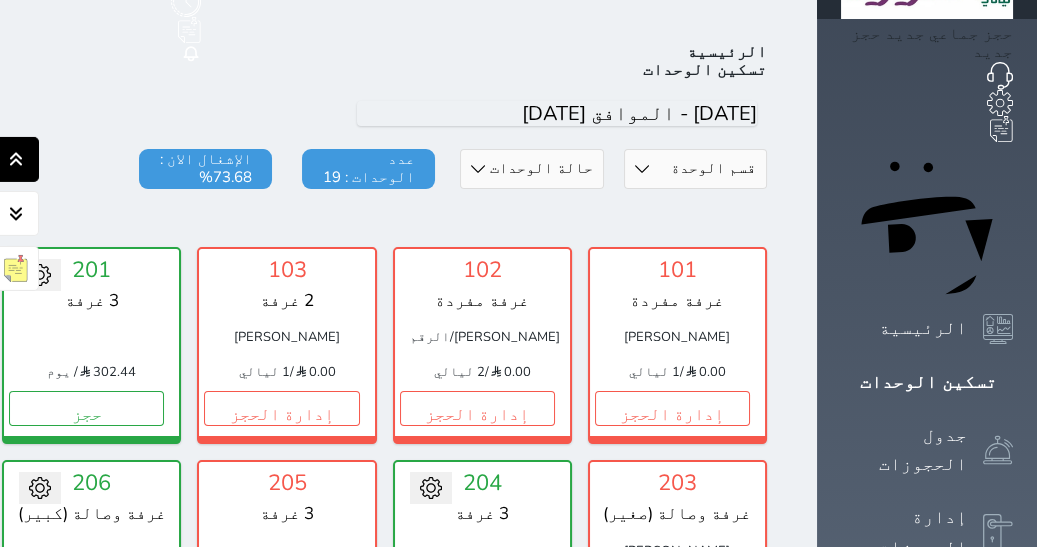 scroll, scrollTop: 77, scrollLeft: 0, axis: vertical 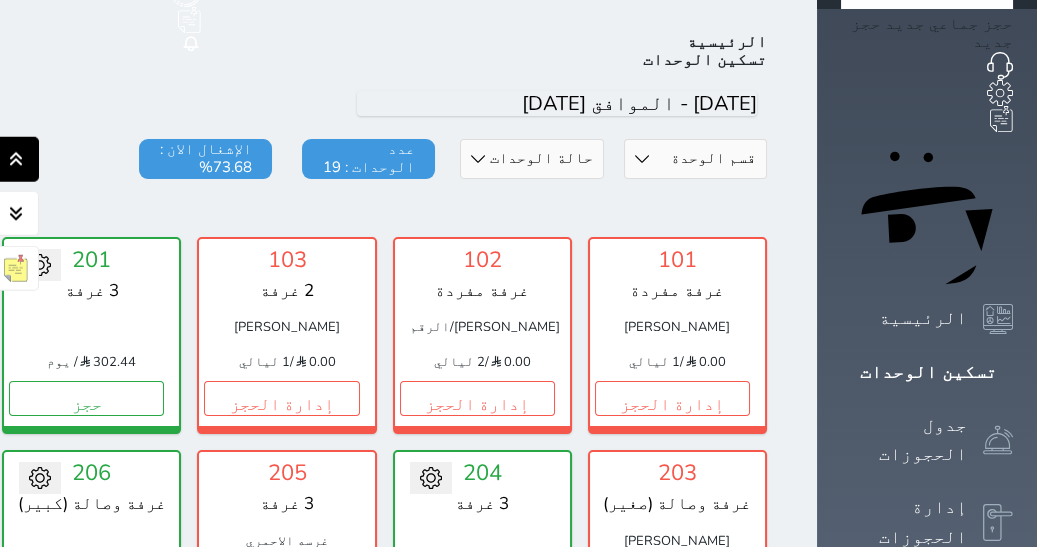 click 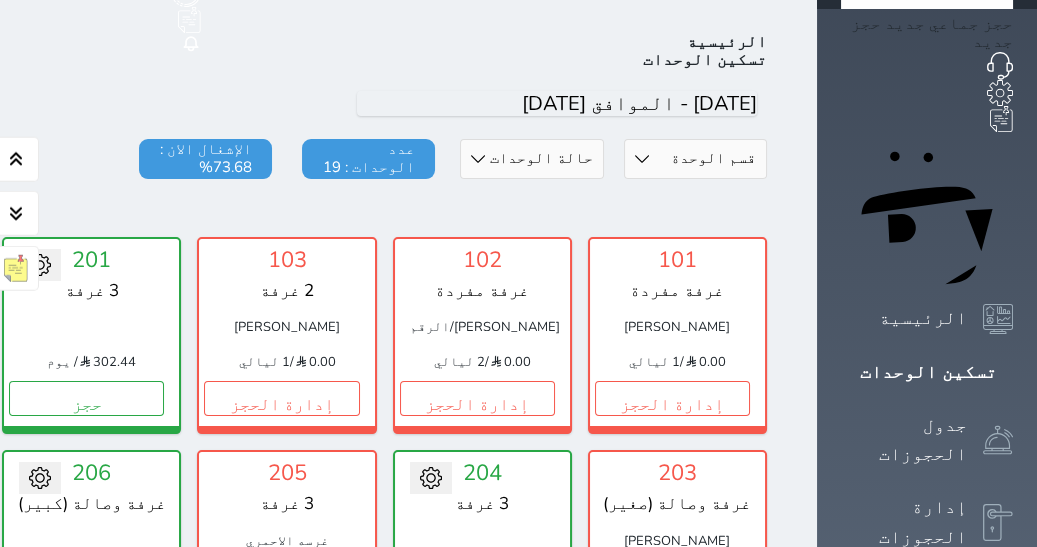 type 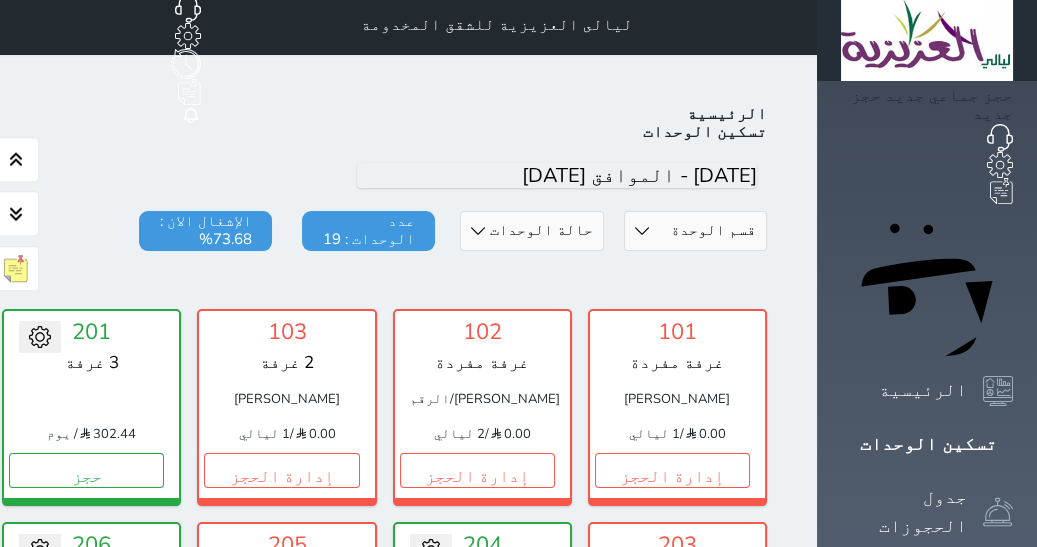 scroll, scrollTop: 0, scrollLeft: 0, axis: both 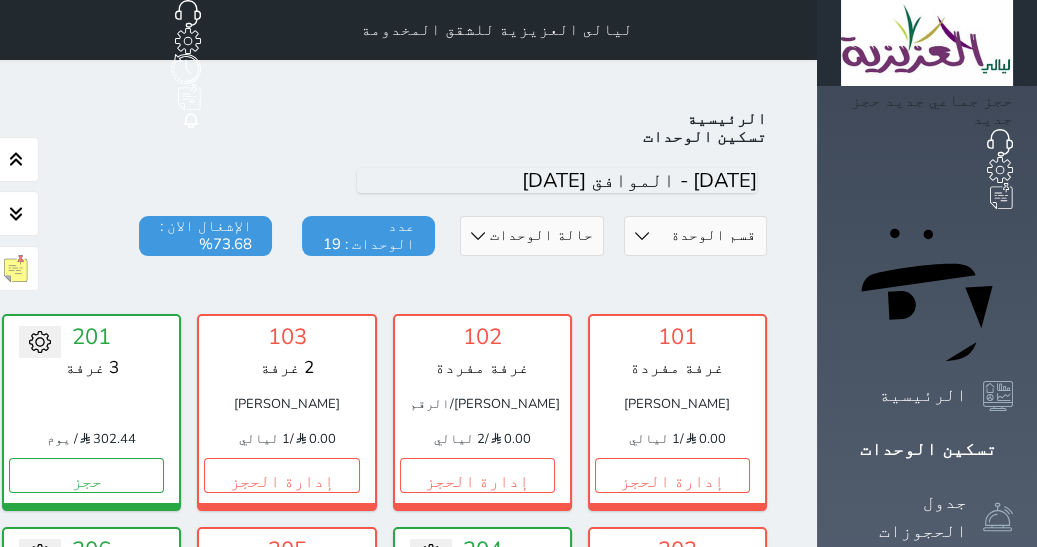 click on "قسم الوحدة   غرفة وصالة (كبير) غرفة وصالة (صغير) 3 غرفة 2 غرفة غرفة مفردة   حالة الوحدات متاح تحت التنظيف تحت الصيانة سجل دخول  لم يتم تسجيل الدخول   عدد الوحدات : 19   الإشغال الان : 73.68%" at bounding box center [287, 261] 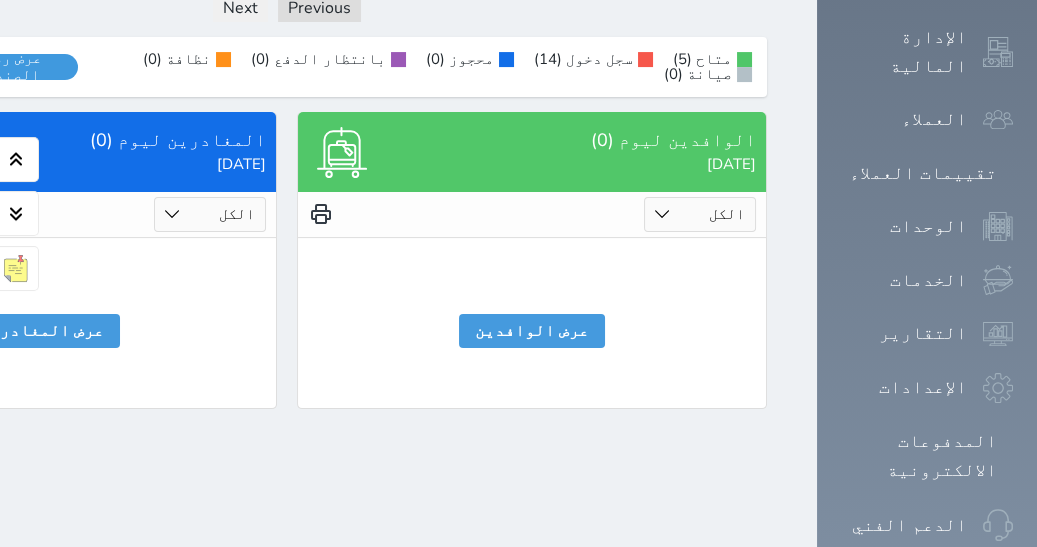 scroll, scrollTop: 1168, scrollLeft: 0, axis: vertical 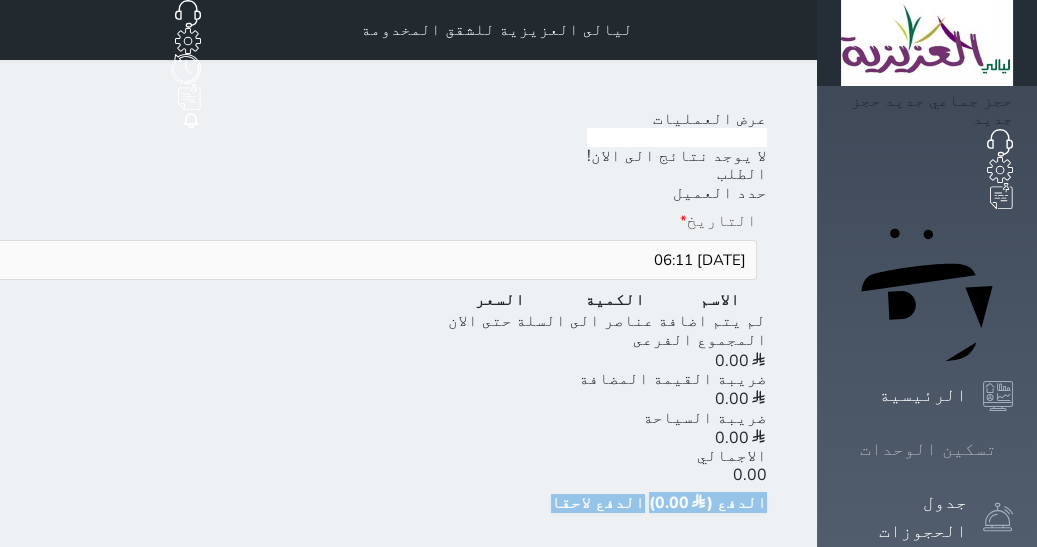 click 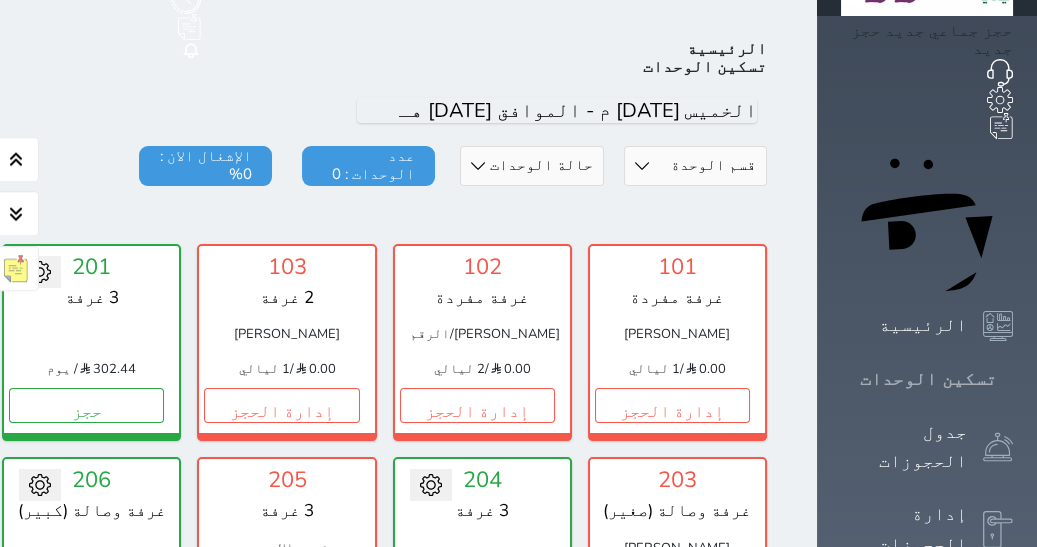 scroll, scrollTop: 77, scrollLeft: 0, axis: vertical 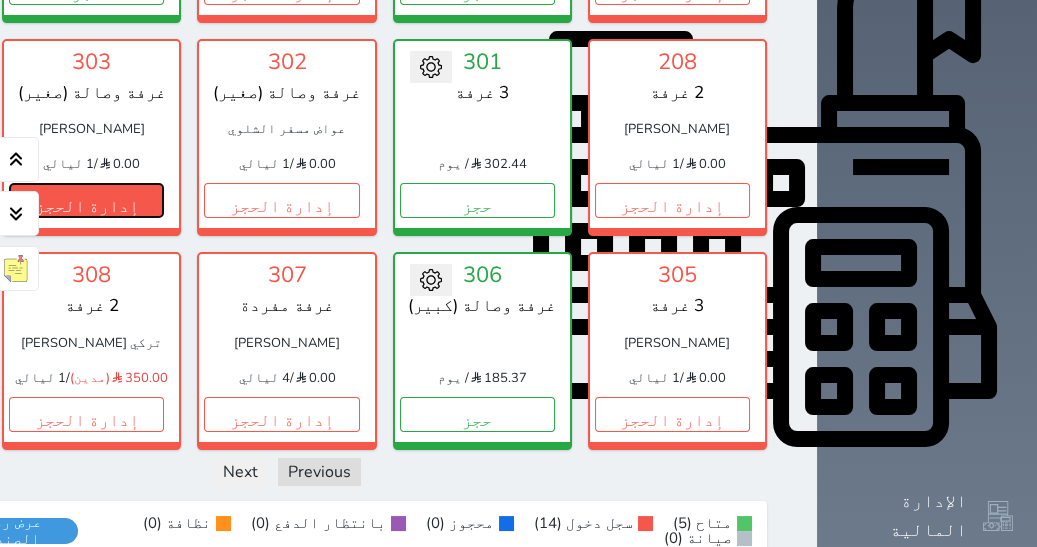 click on "إدارة الحجز" at bounding box center [86, 200] 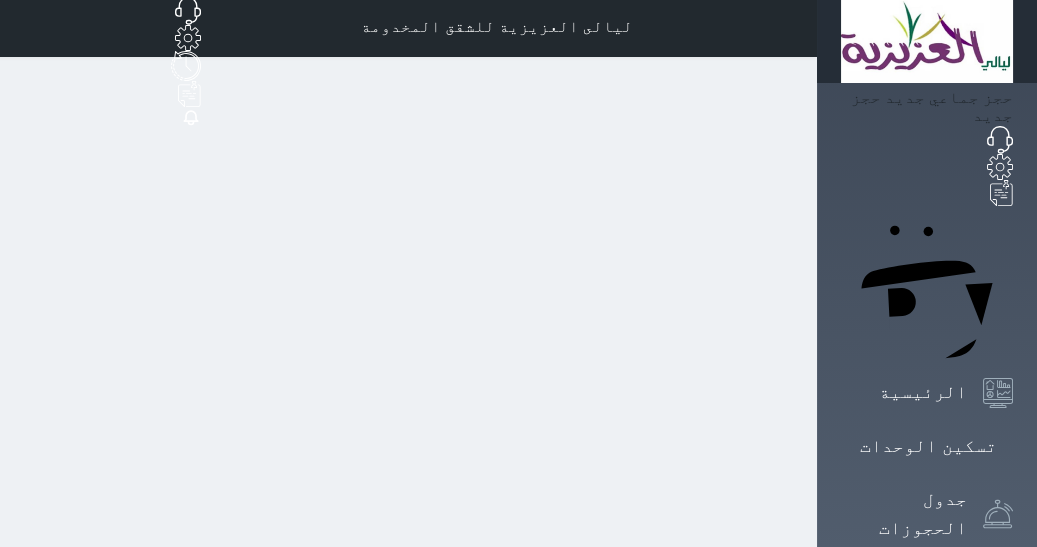 scroll, scrollTop: 0, scrollLeft: 0, axis: both 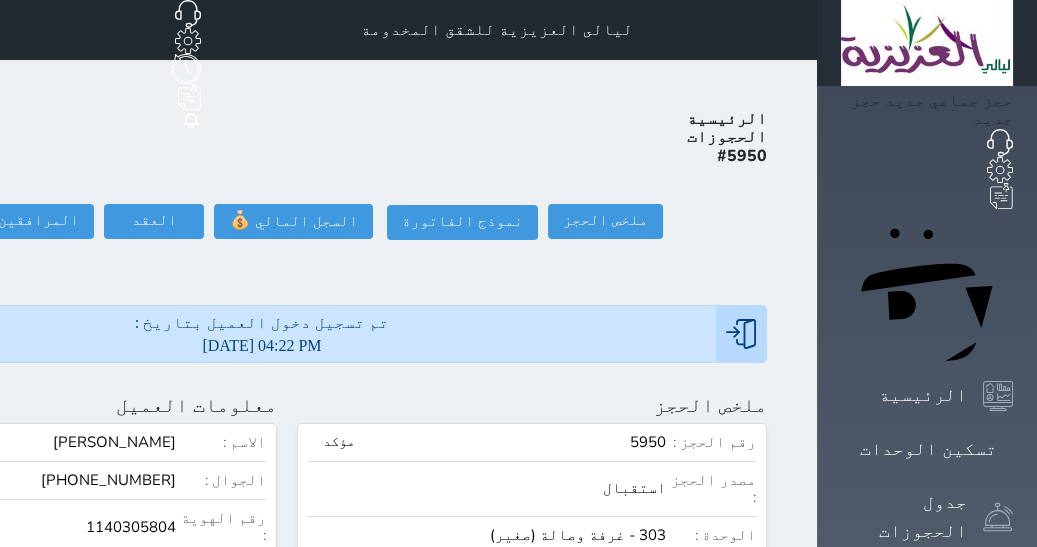 click on "تسجيل مغادرة" at bounding box center (-117, 221) 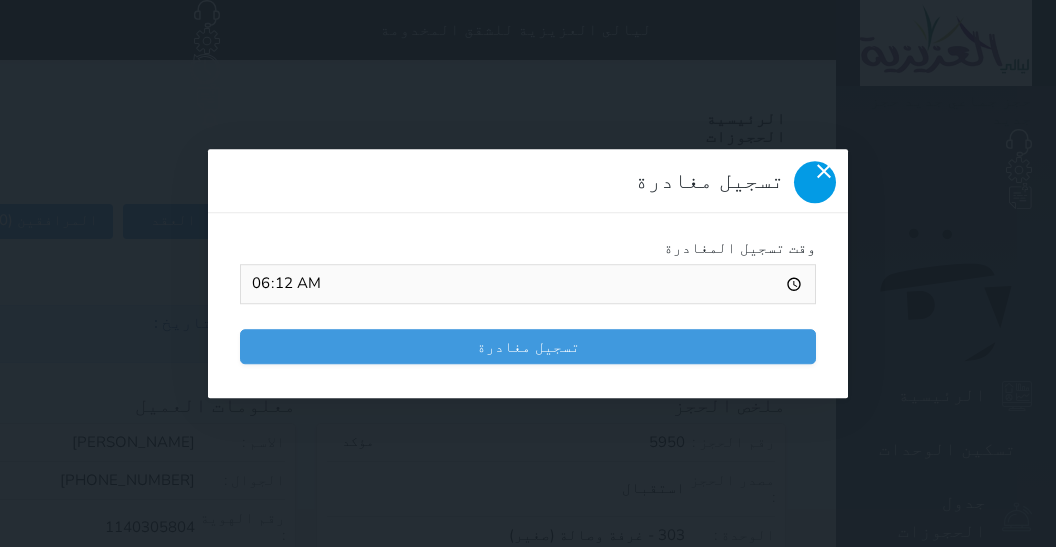 click 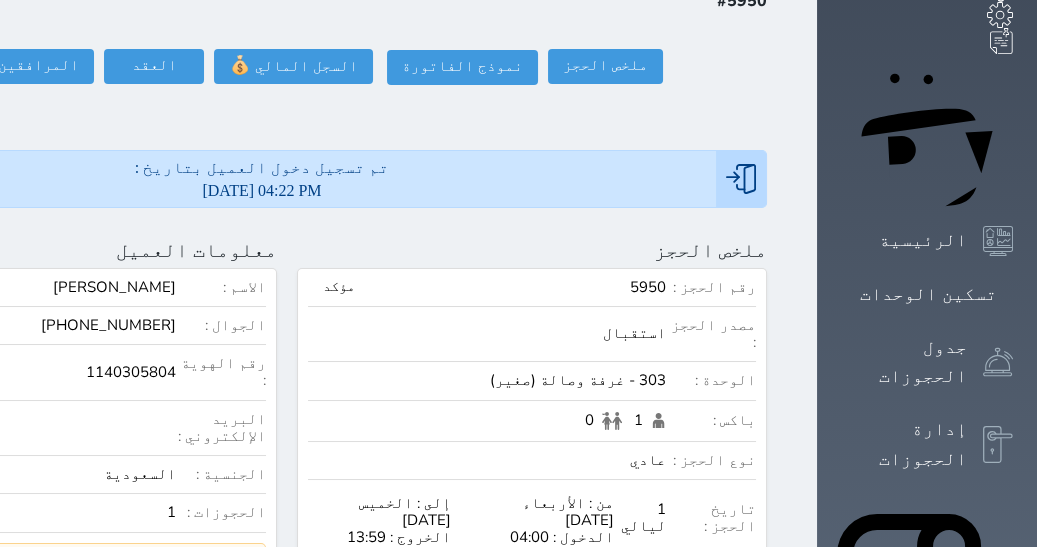 scroll, scrollTop: 0, scrollLeft: 0, axis: both 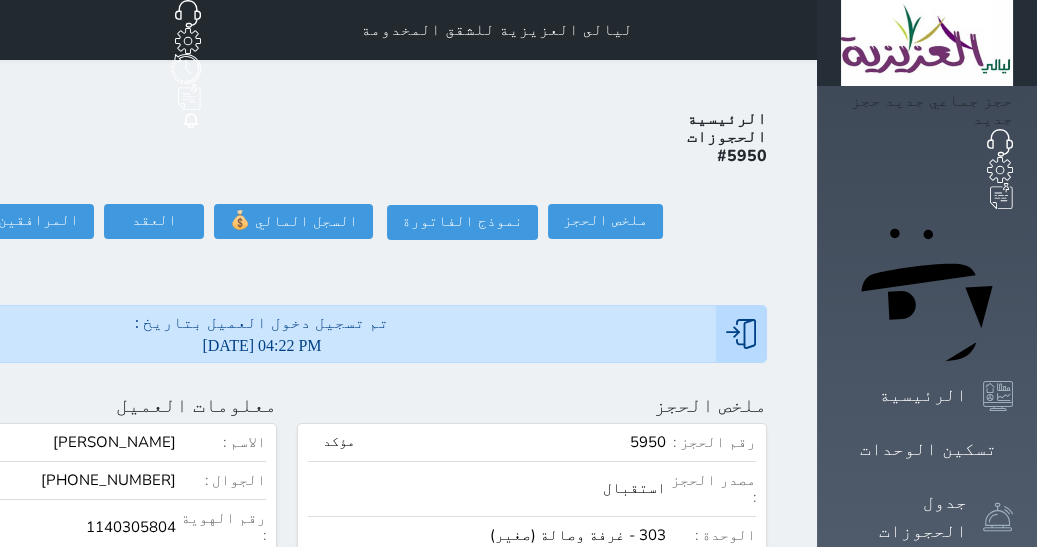 click on "تسجيل مغادرة" at bounding box center (-117, 221) 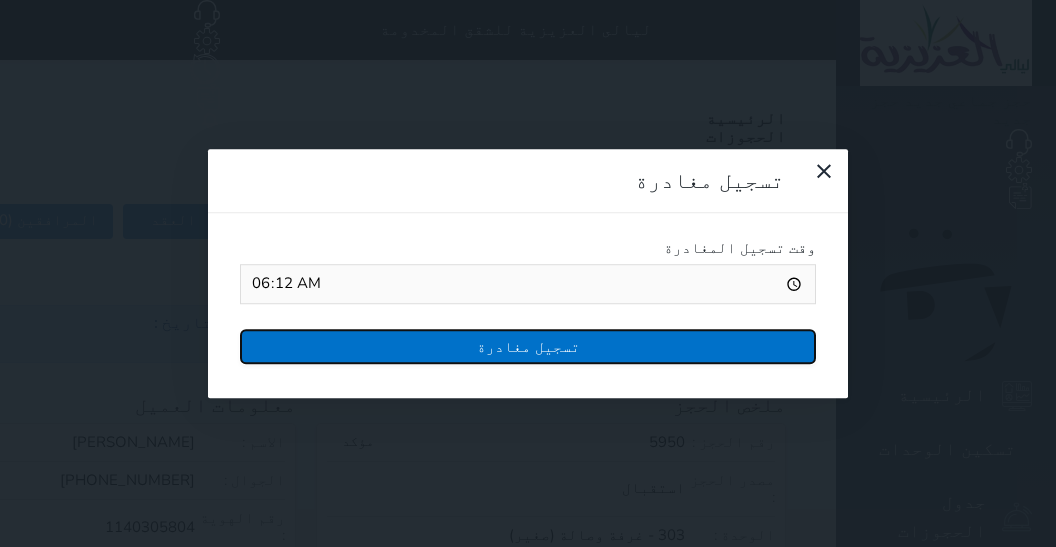 click on "تسجيل مغادرة" at bounding box center [528, 346] 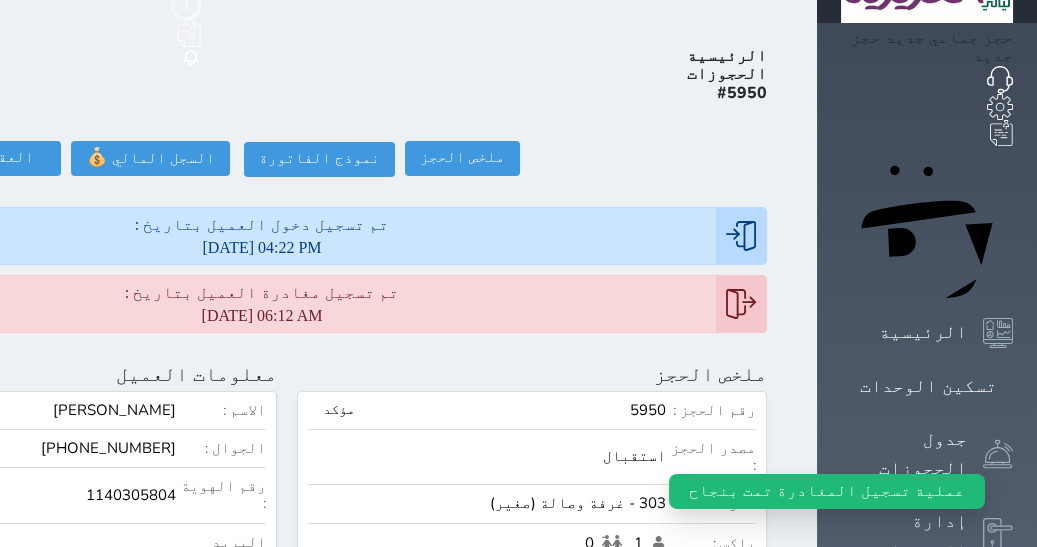 scroll, scrollTop: 0, scrollLeft: 0, axis: both 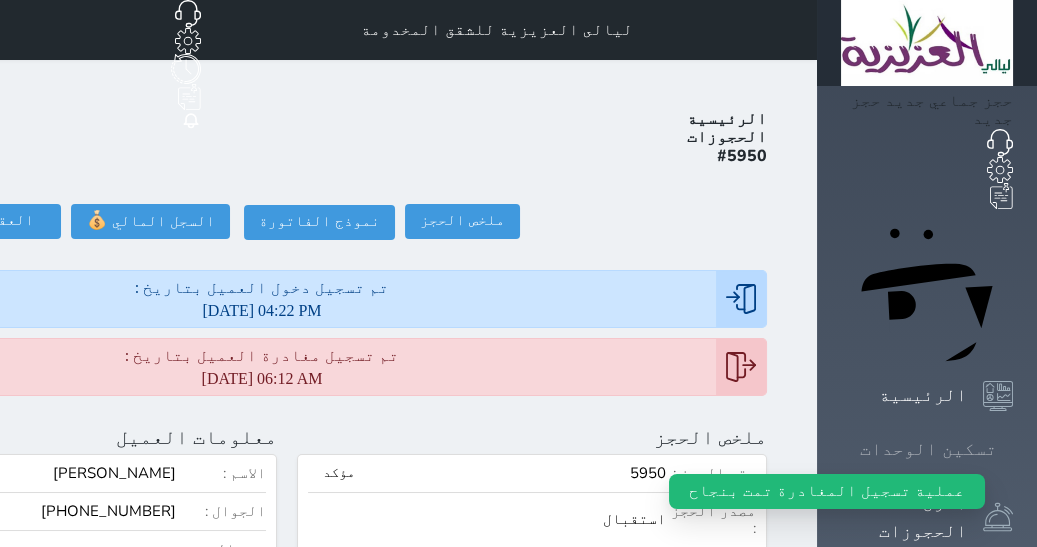 click 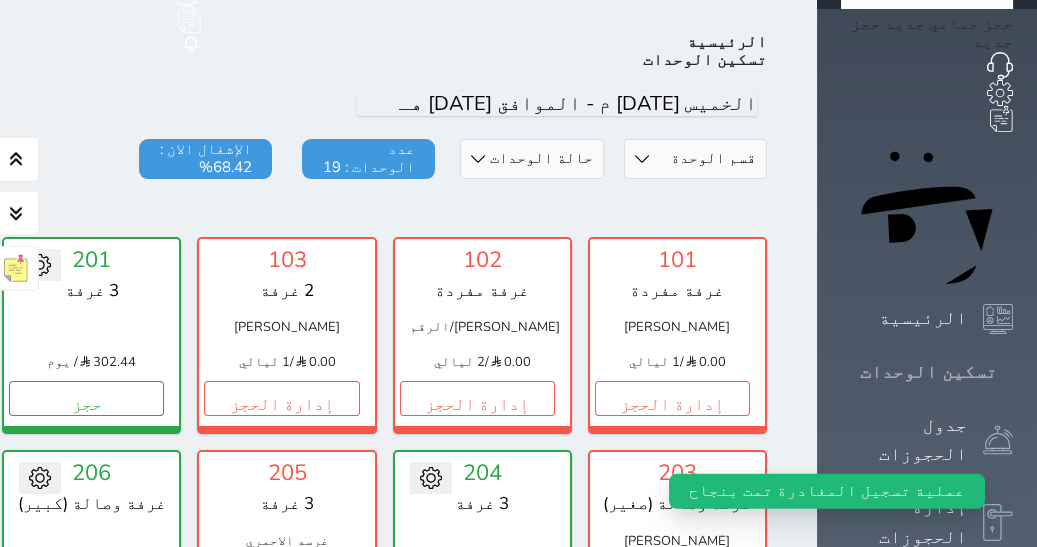 scroll, scrollTop: 77, scrollLeft: 0, axis: vertical 